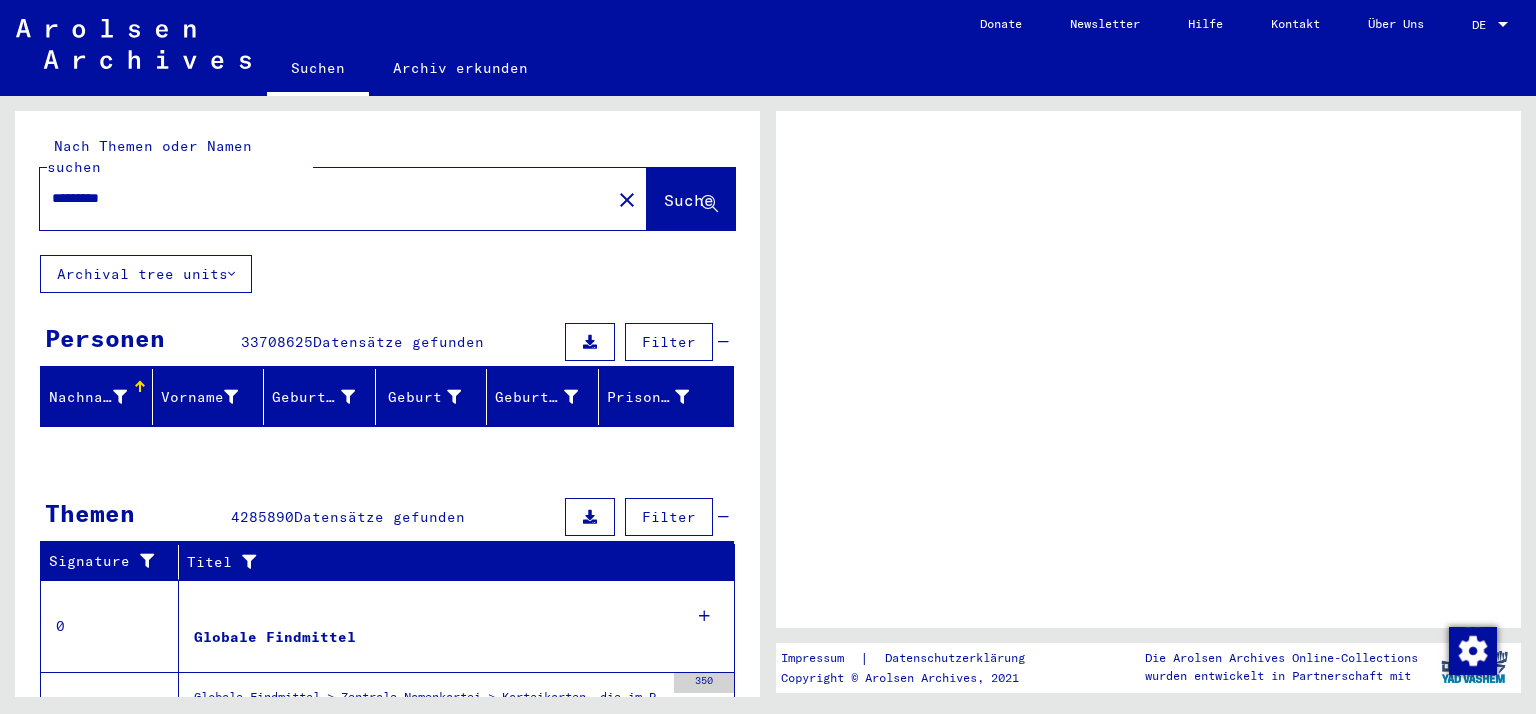 scroll, scrollTop: 0, scrollLeft: 0, axis: both 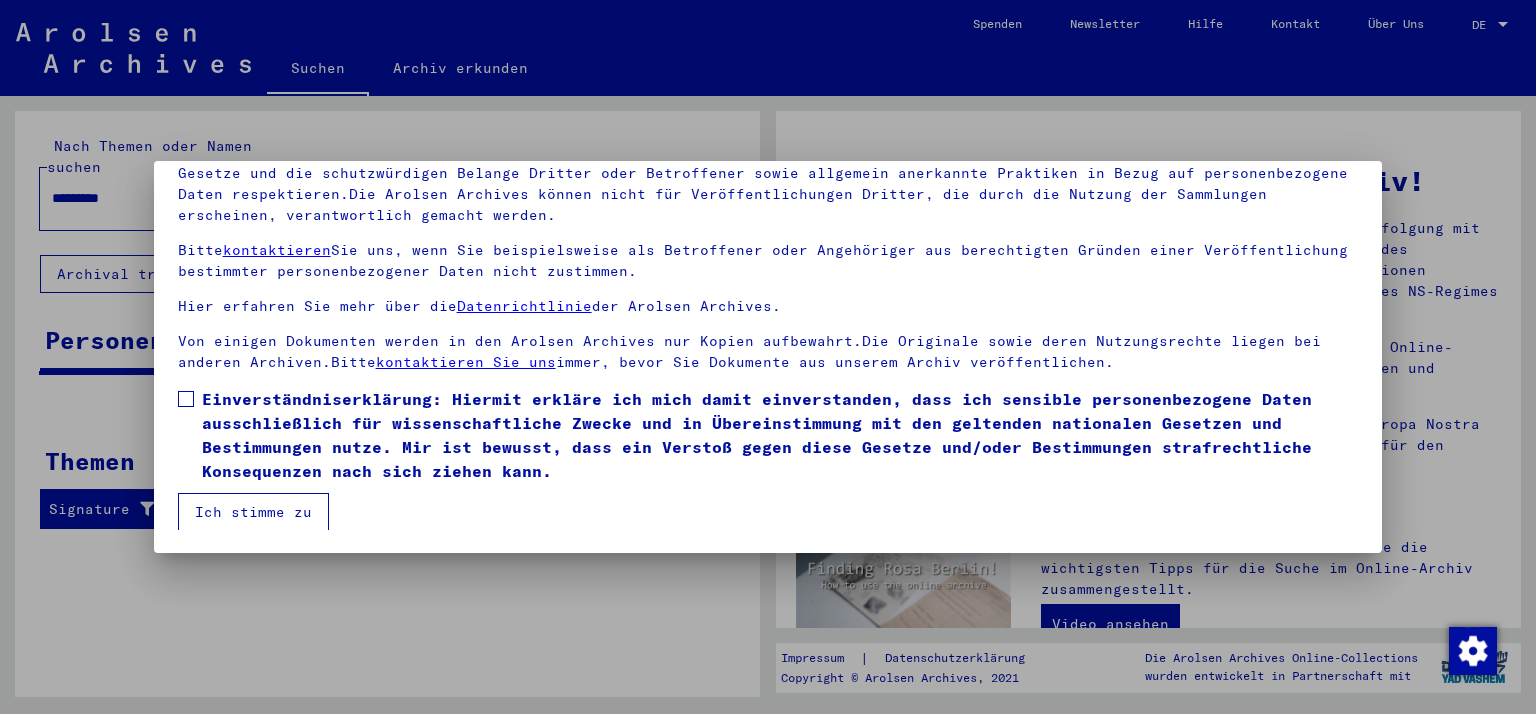 click on "Einverständniserklärung: Hiermit erkläre ich mich damit einverstanden, dass ich sensible personenbezogene Daten ausschließlich für wissenschaftliche Zwecke und in Übereinstimmung mit den geltenden nationalen Gesetzen und Bestimmungen nutze. Mir ist bewusst, dass ein Verstoß gegen diese Gesetze und/oder Bestimmungen strafrechtliche Konsequenzen nach sich ziehen kann." at bounding box center [768, 435] 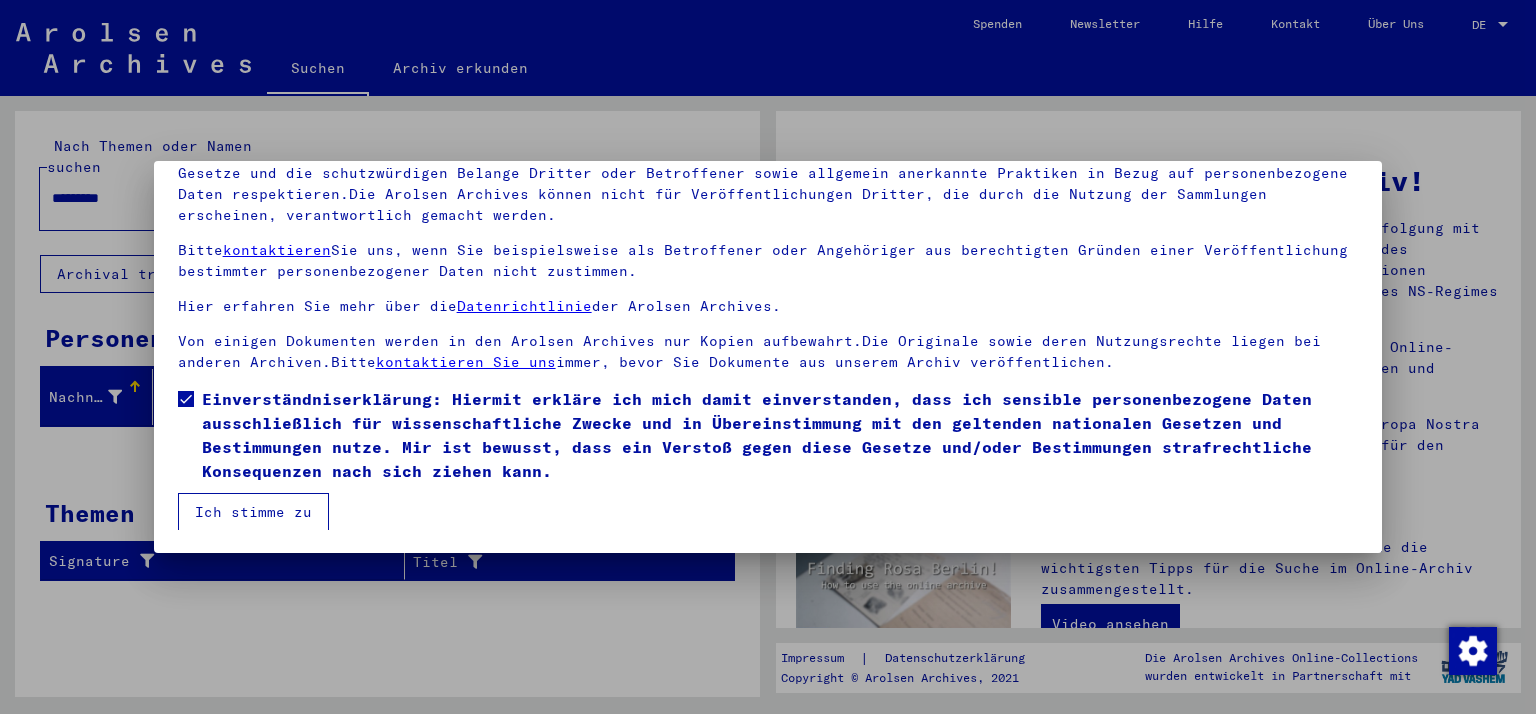 click on "Ich stimme zu" at bounding box center [253, 512] 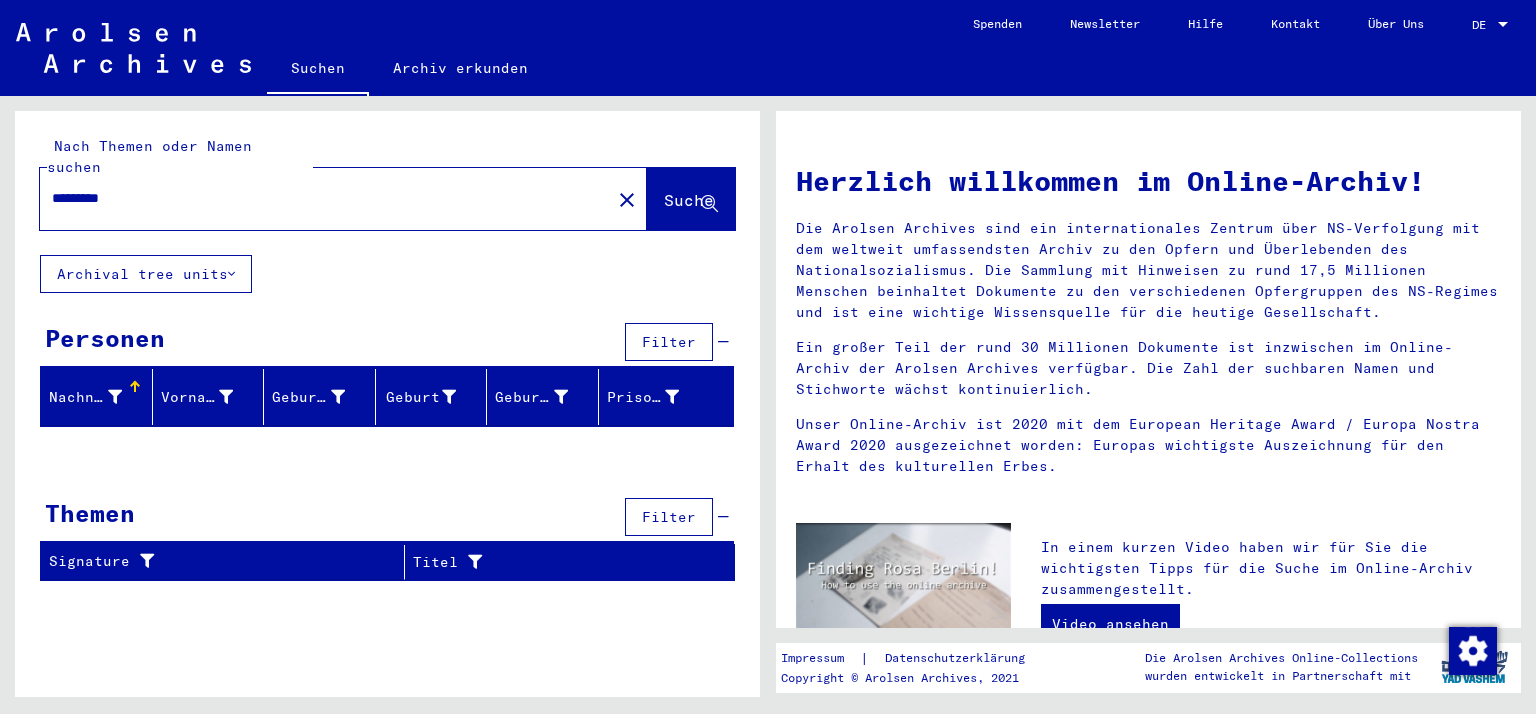 click on "Suche" 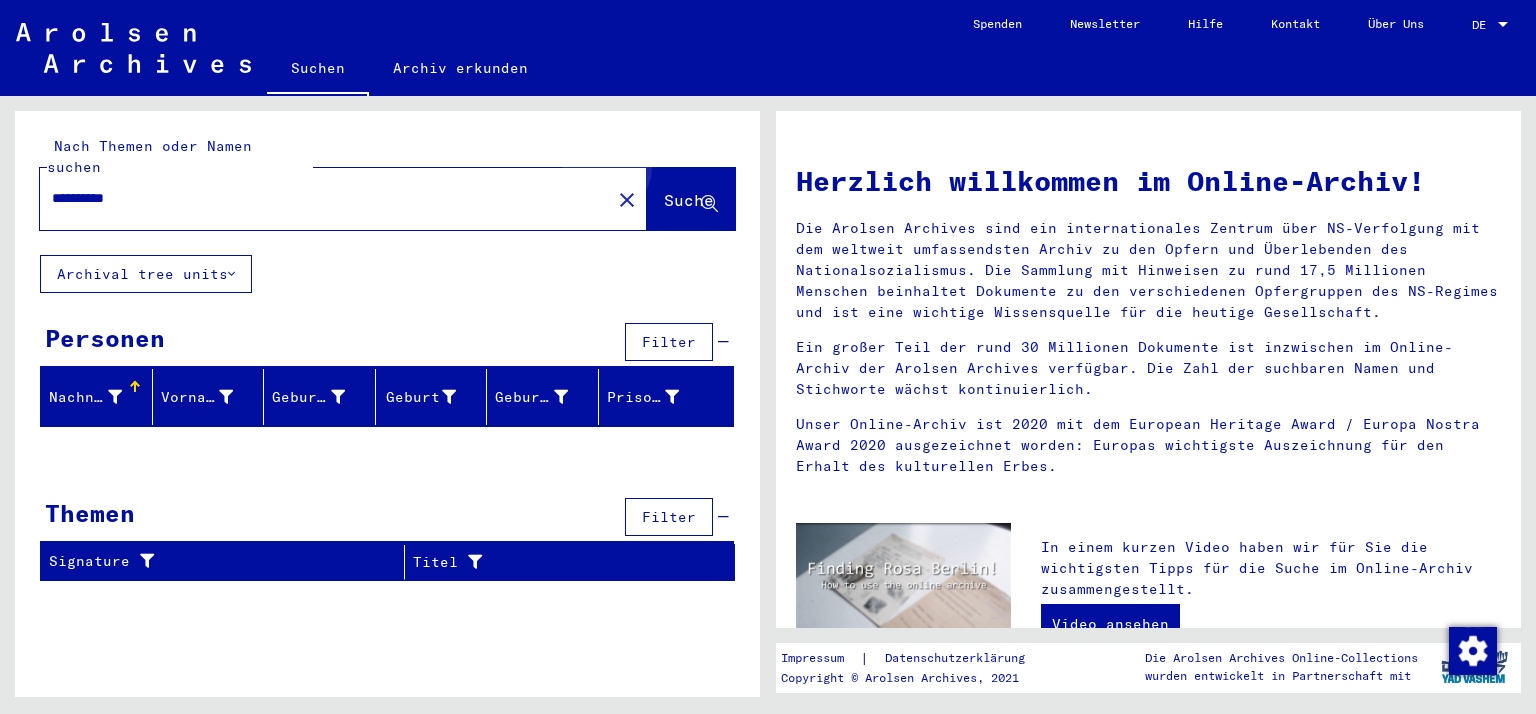 click on "Suche" 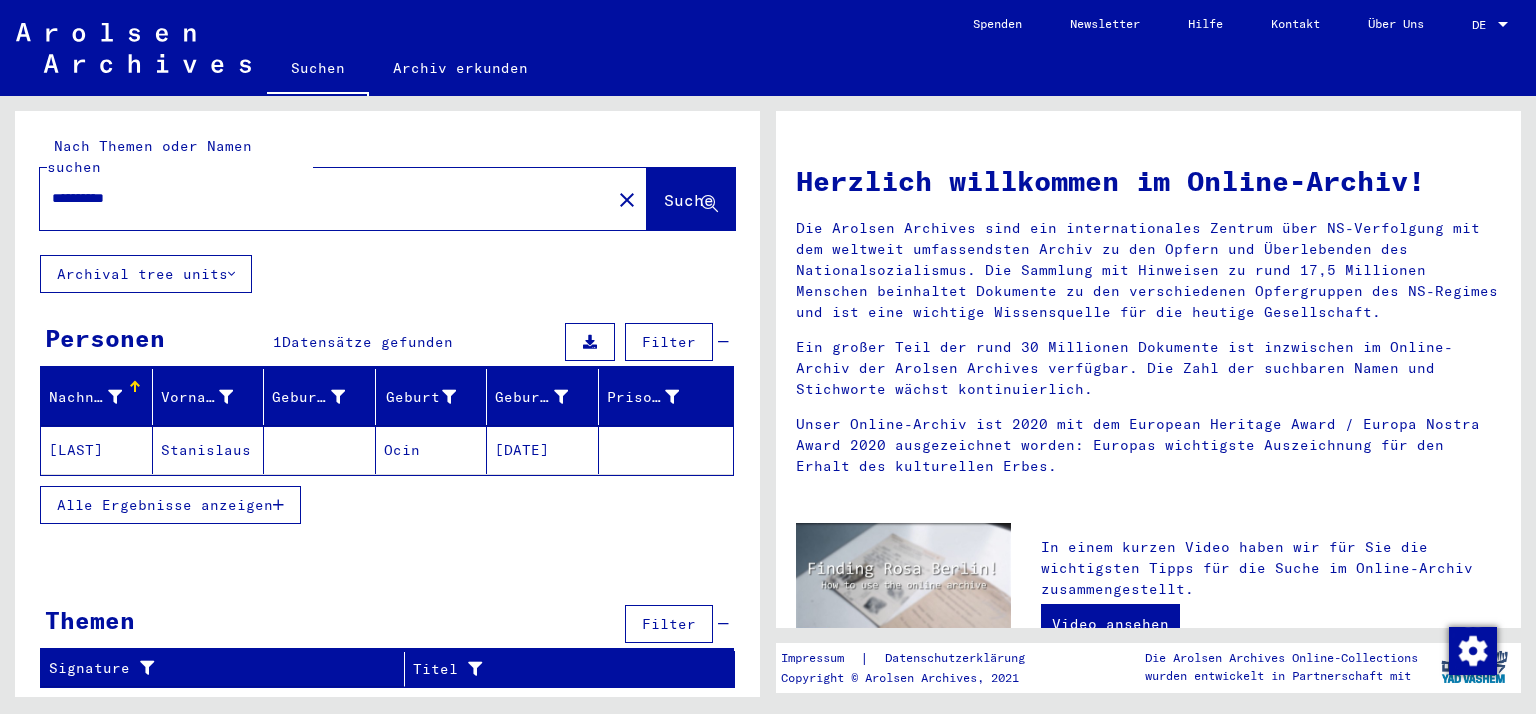 click on "Stanislaus" 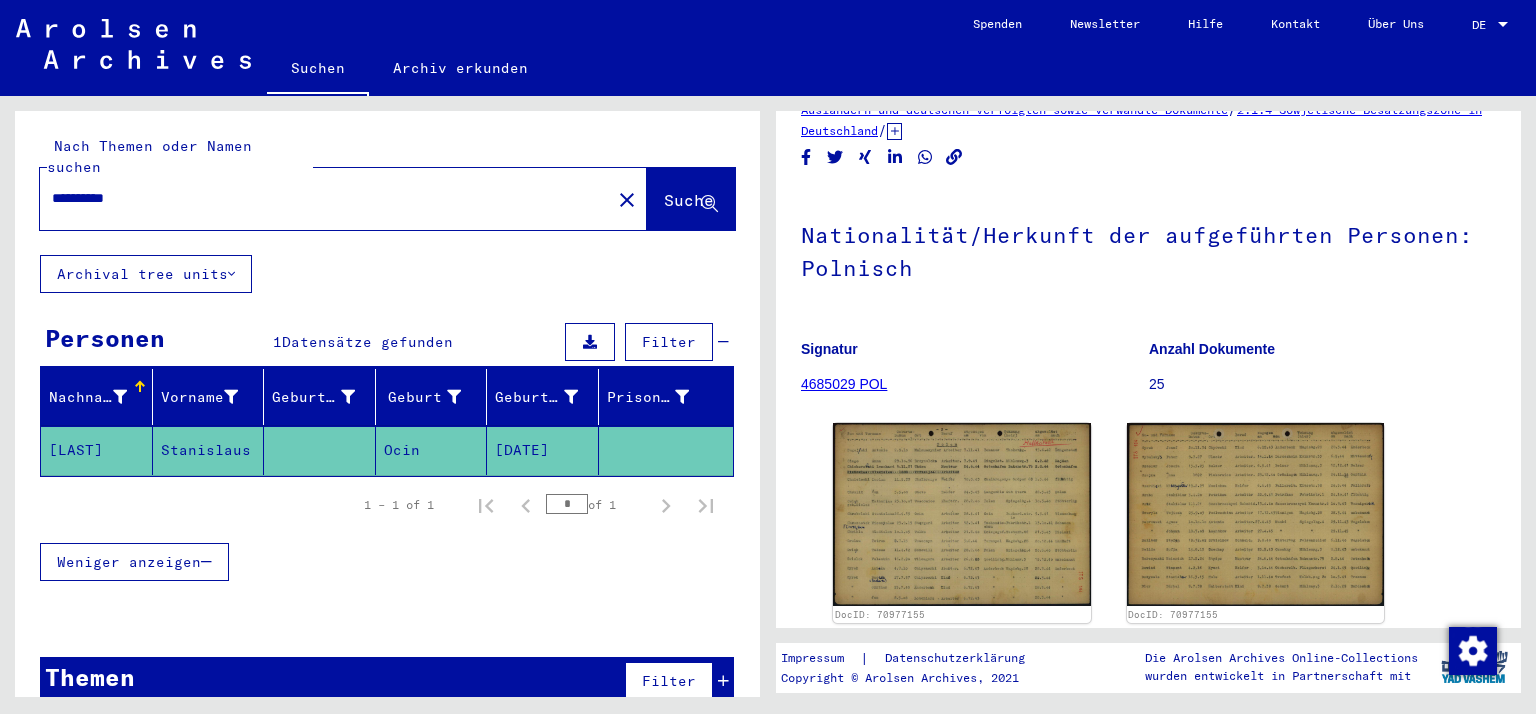 scroll, scrollTop: 200, scrollLeft: 0, axis: vertical 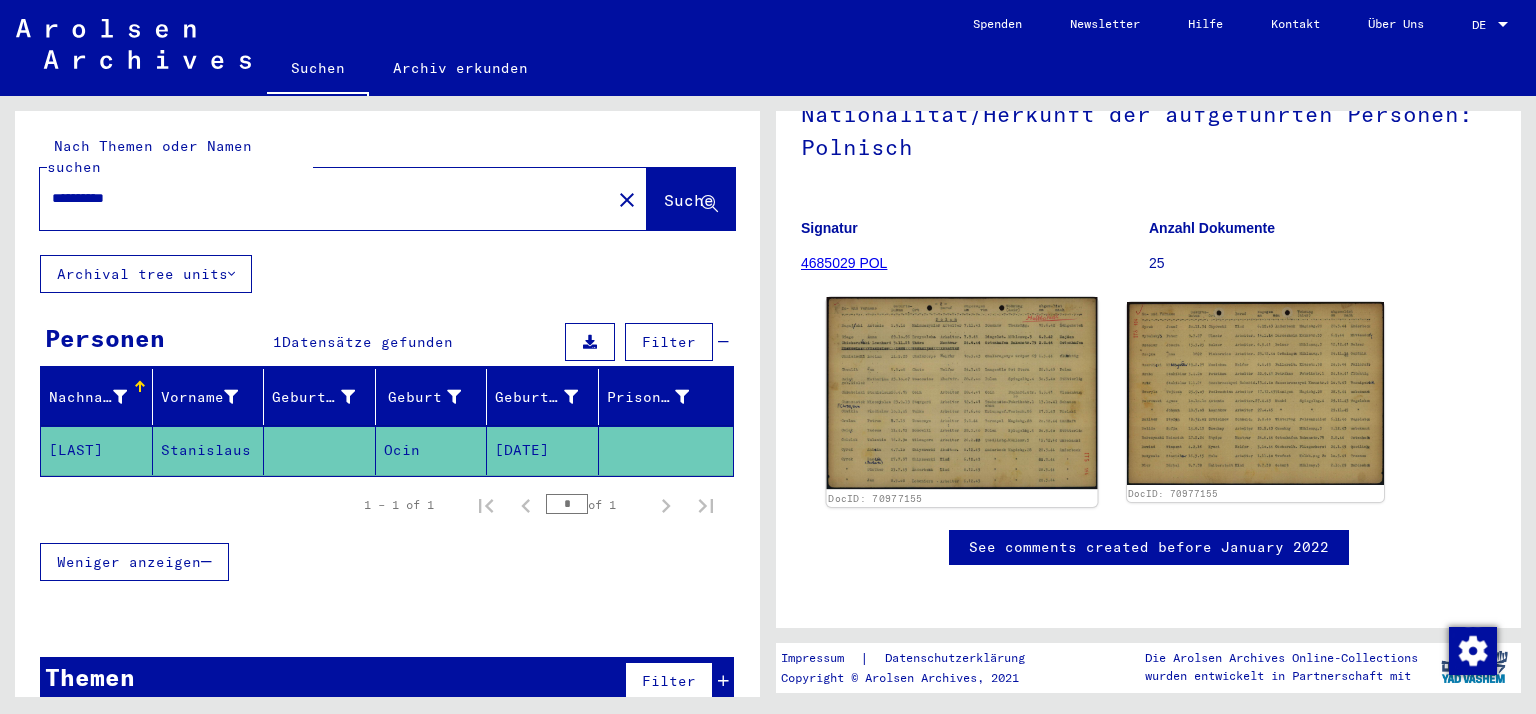 click 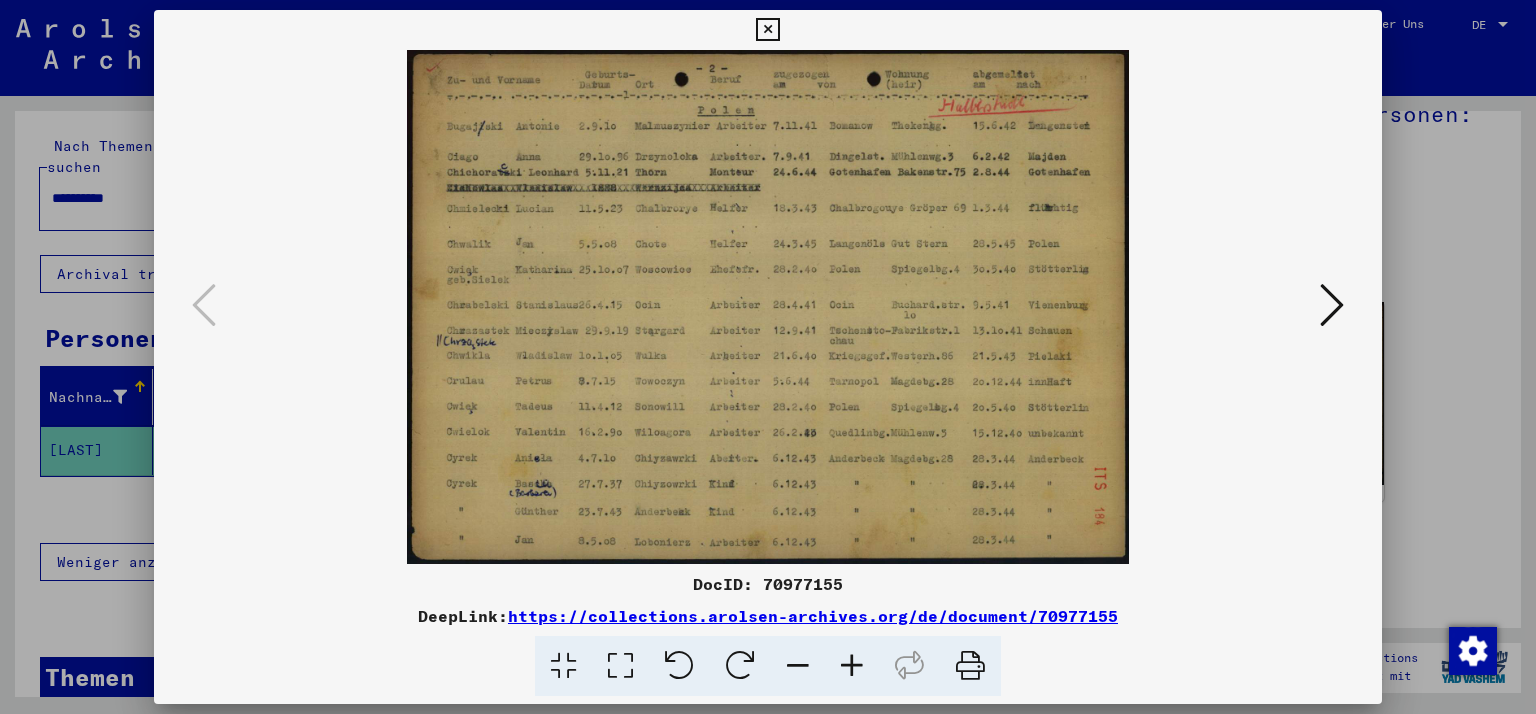 click at bounding box center [767, 30] 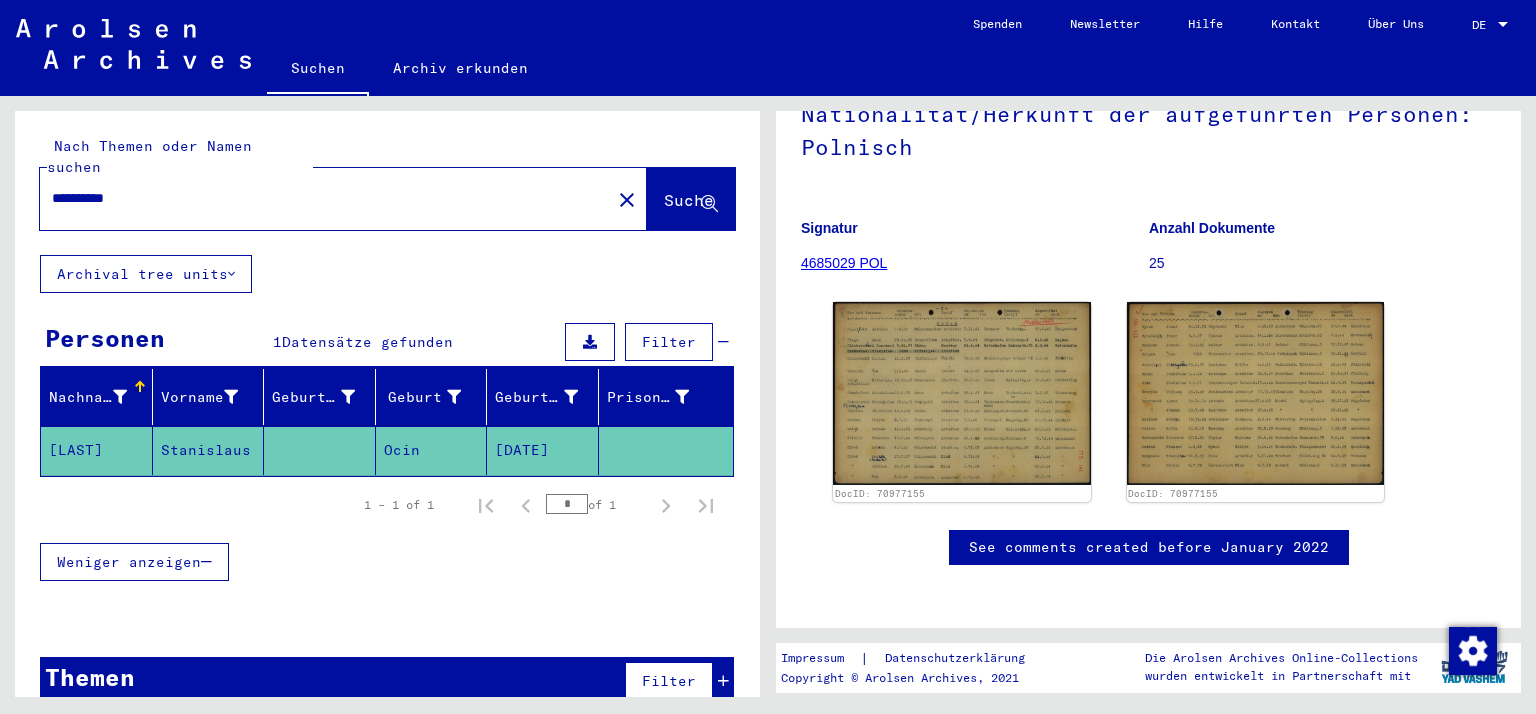 click on "**********" at bounding box center (325, 198) 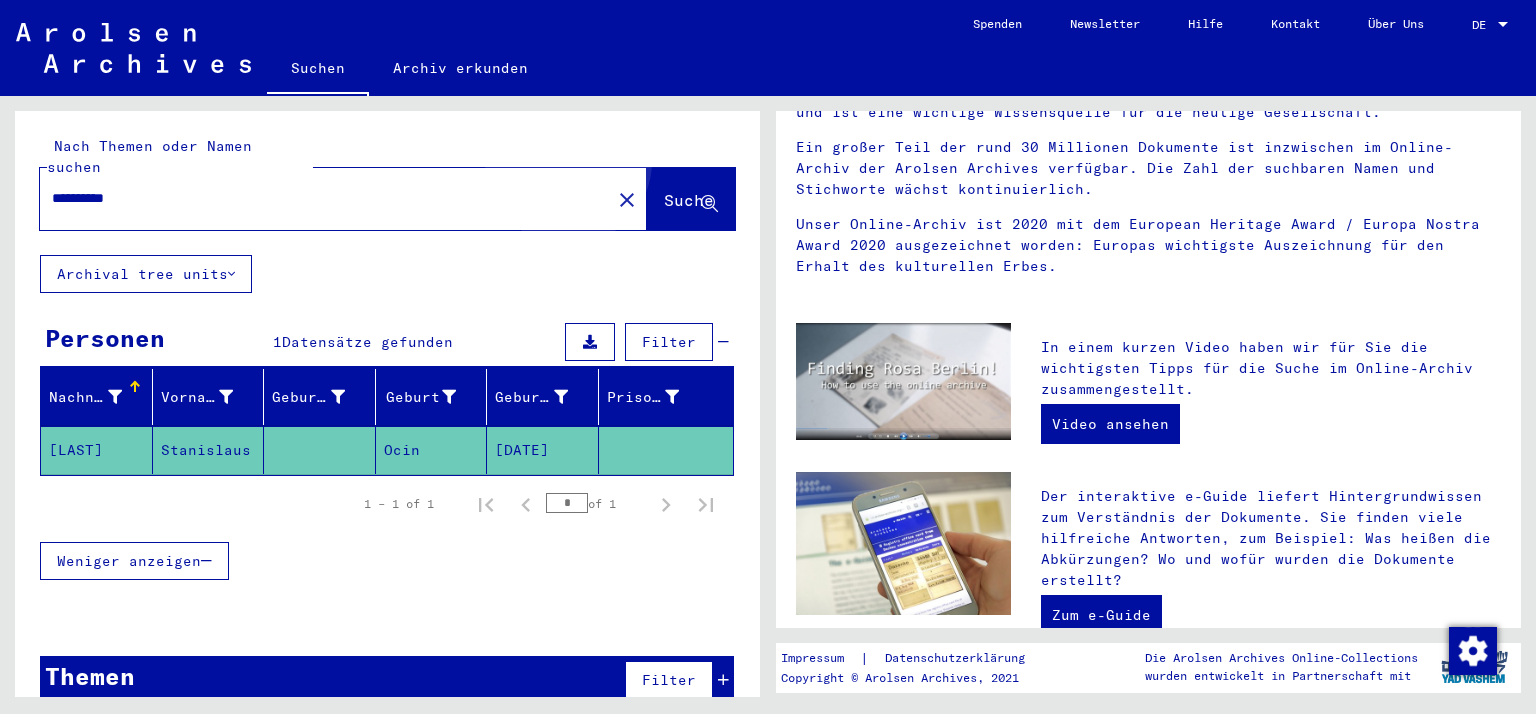 scroll, scrollTop: 0, scrollLeft: 0, axis: both 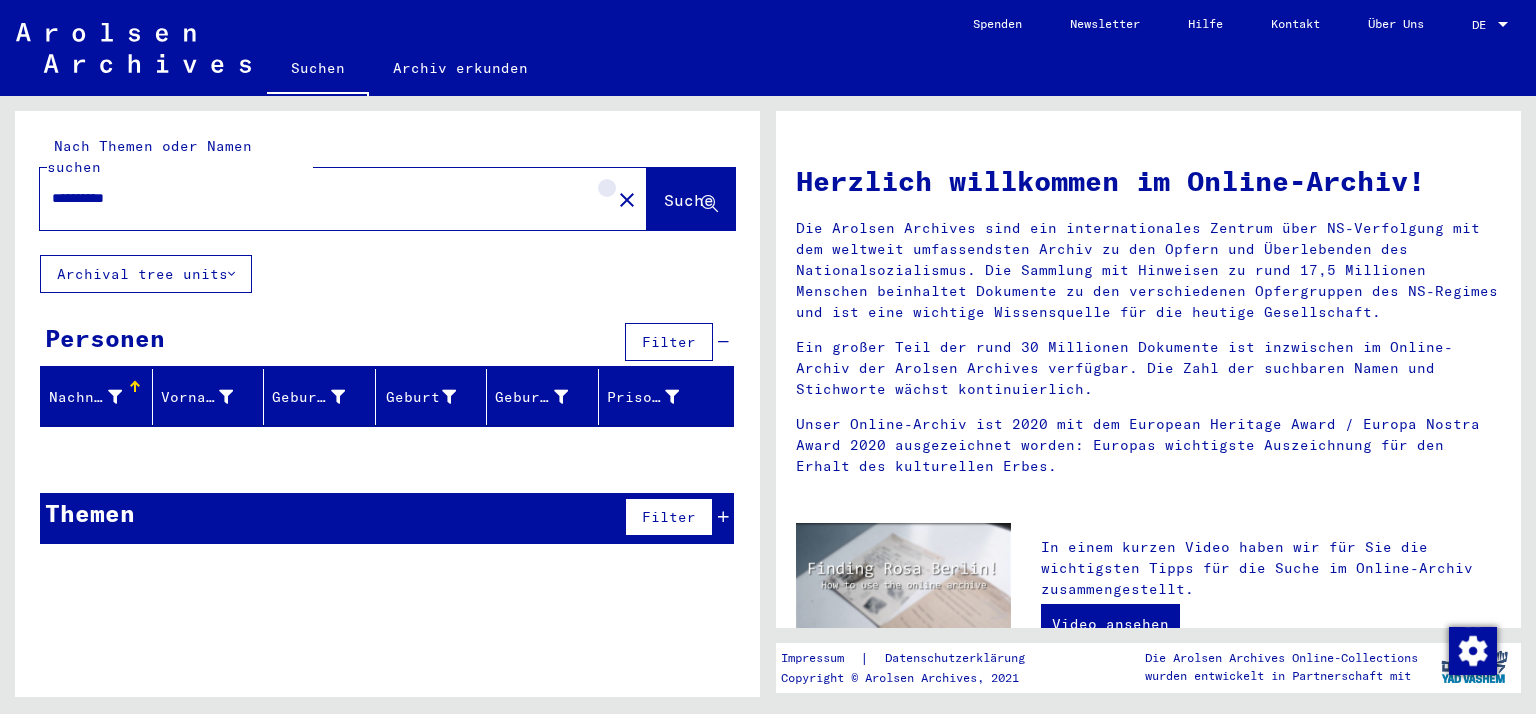 click on "close" 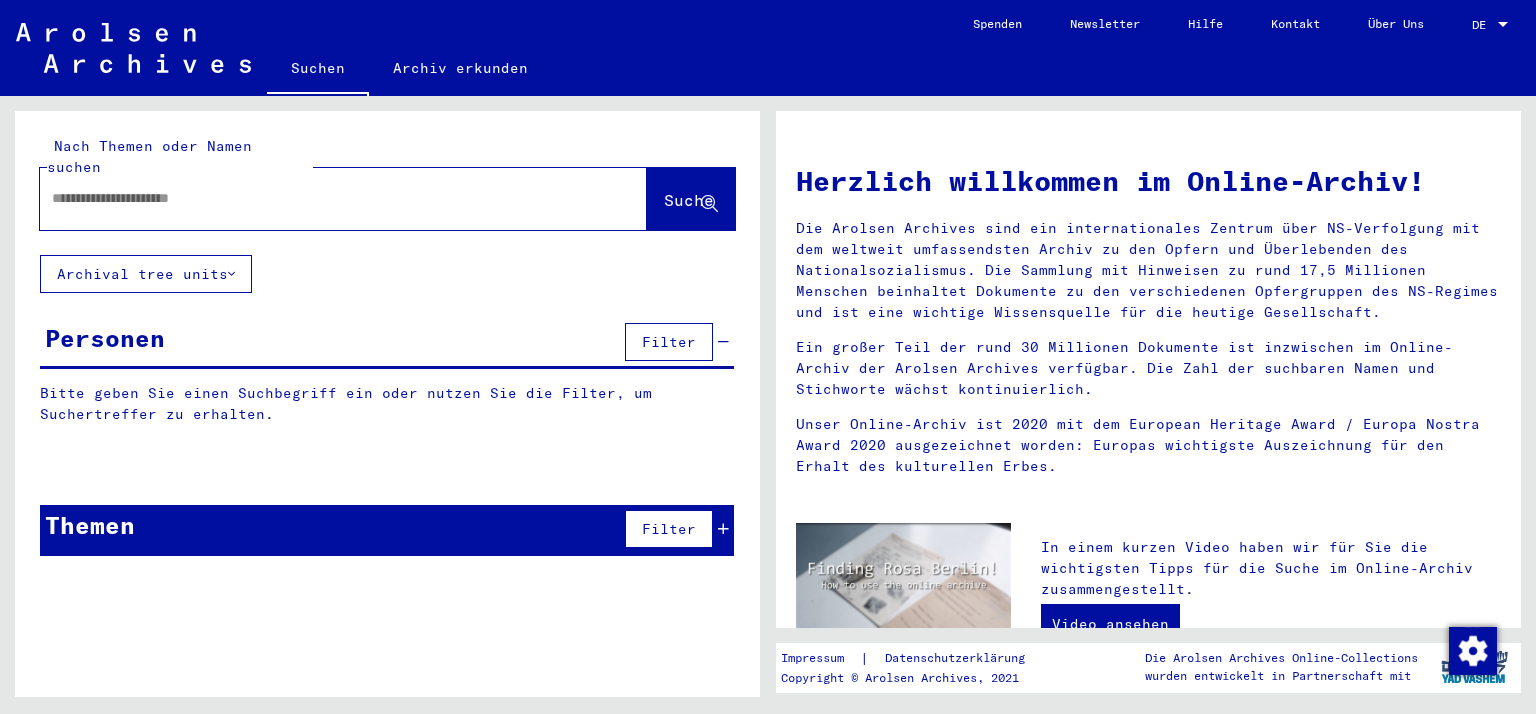 click at bounding box center [319, 198] 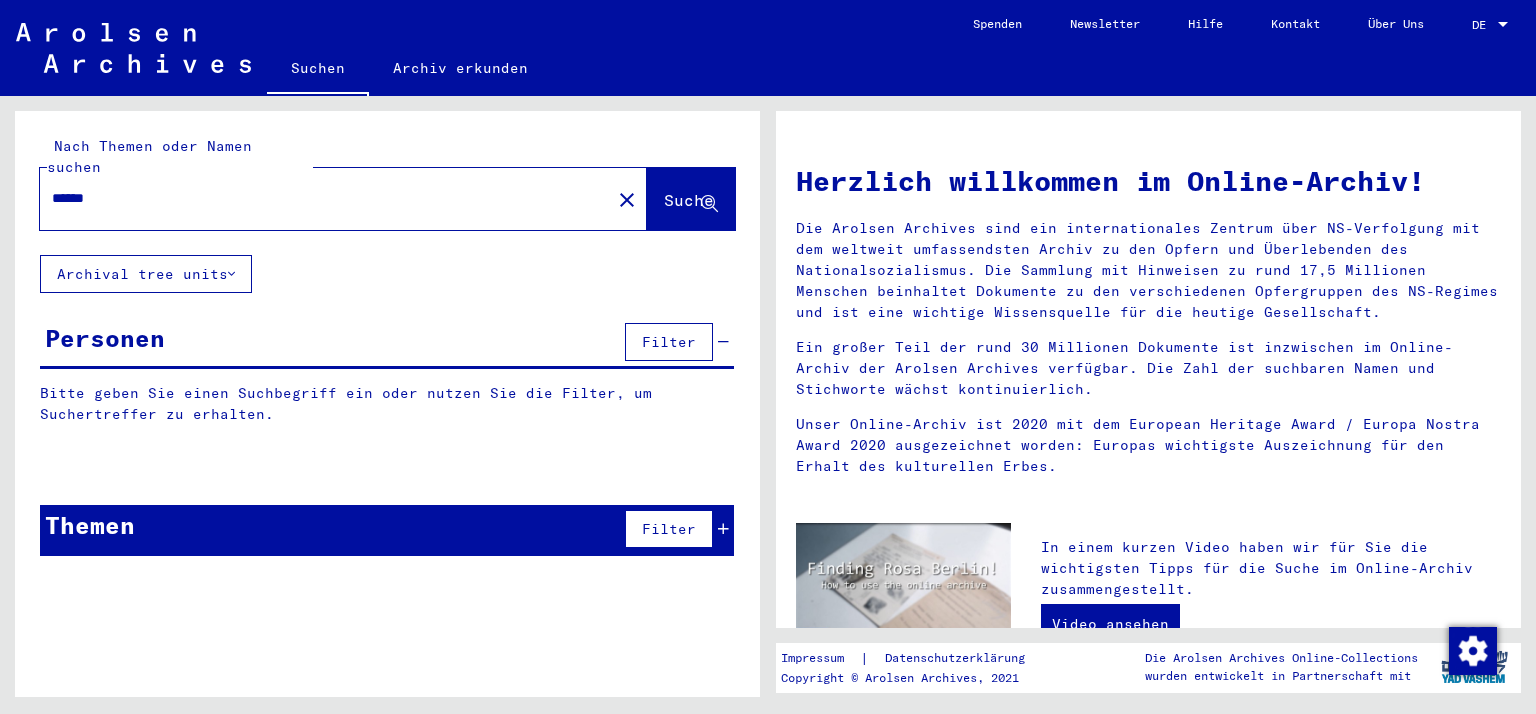 type on "******" 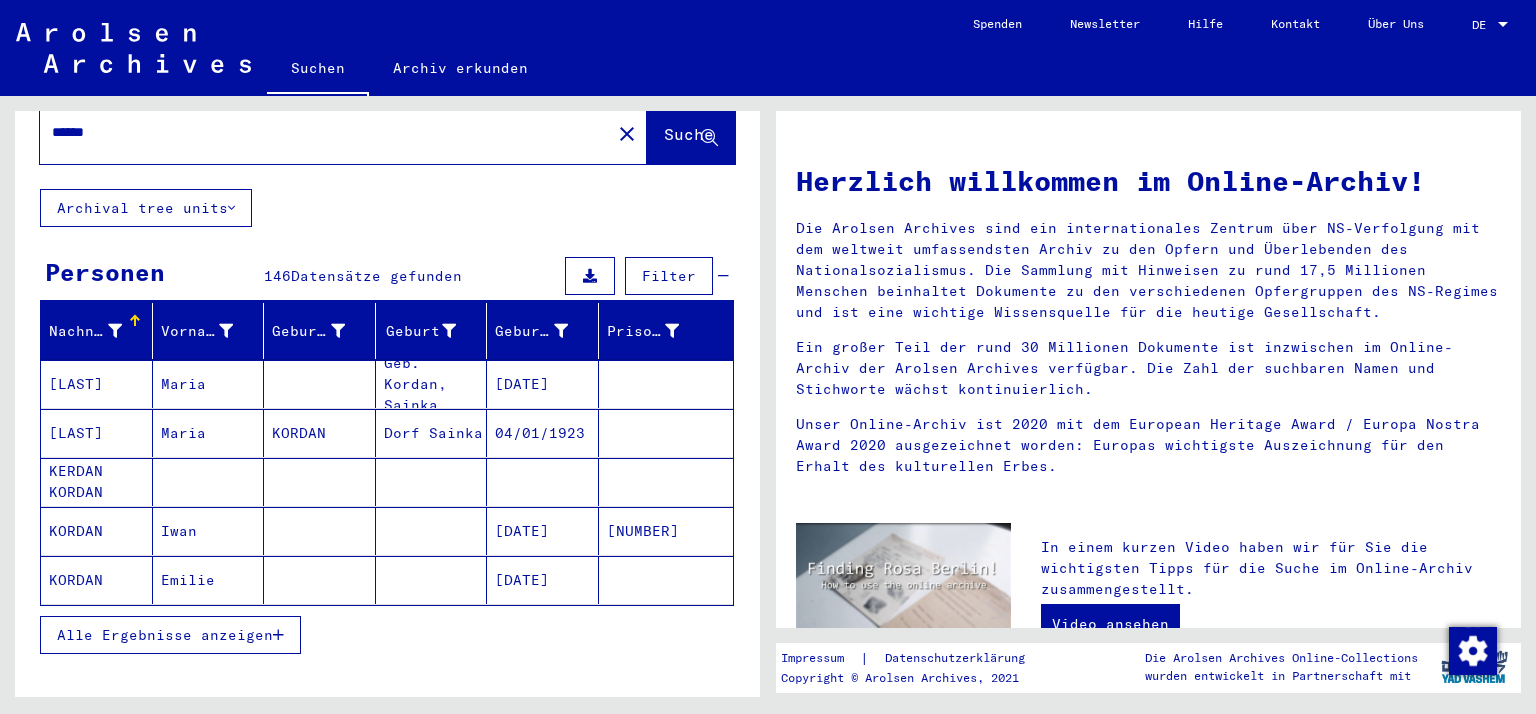 scroll, scrollTop: 100, scrollLeft: 0, axis: vertical 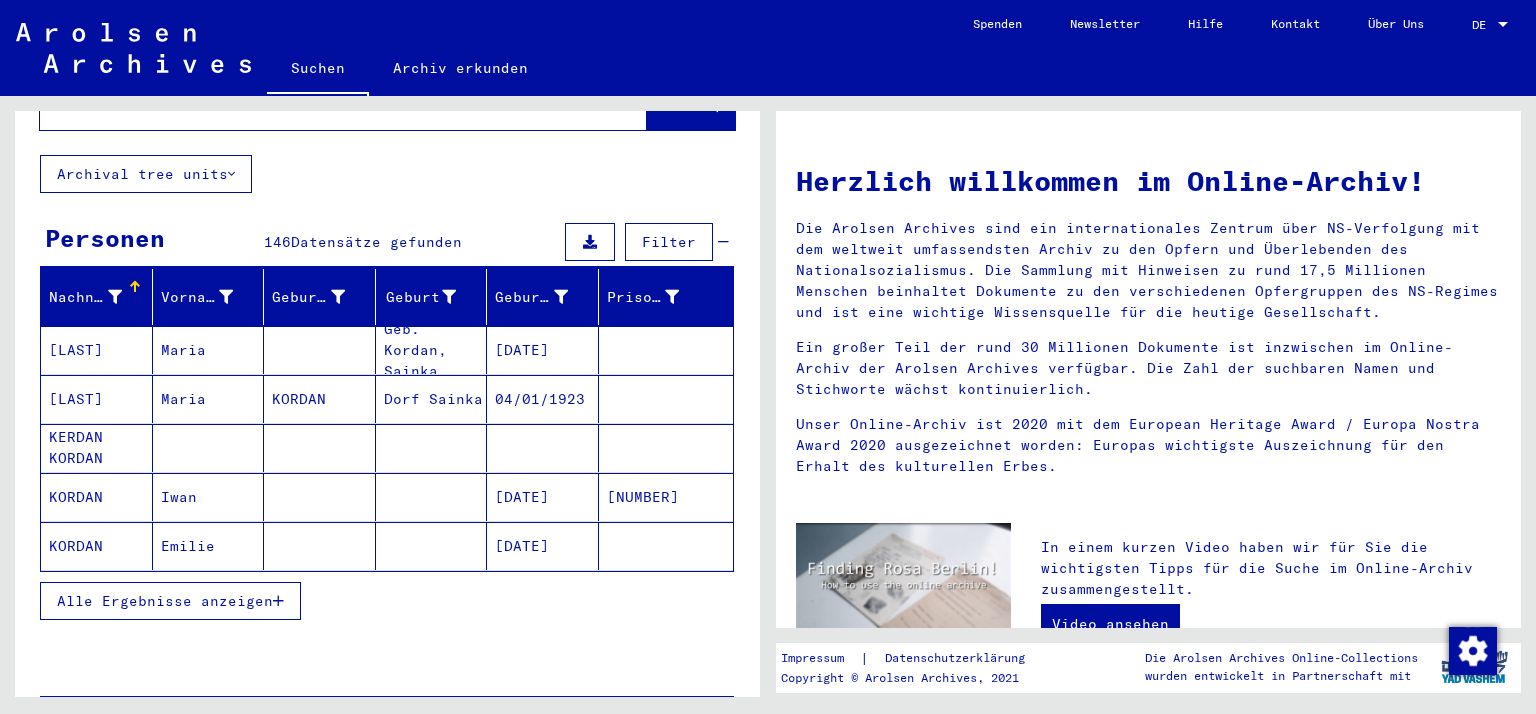 click on "[DATE]" at bounding box center (543, 546) 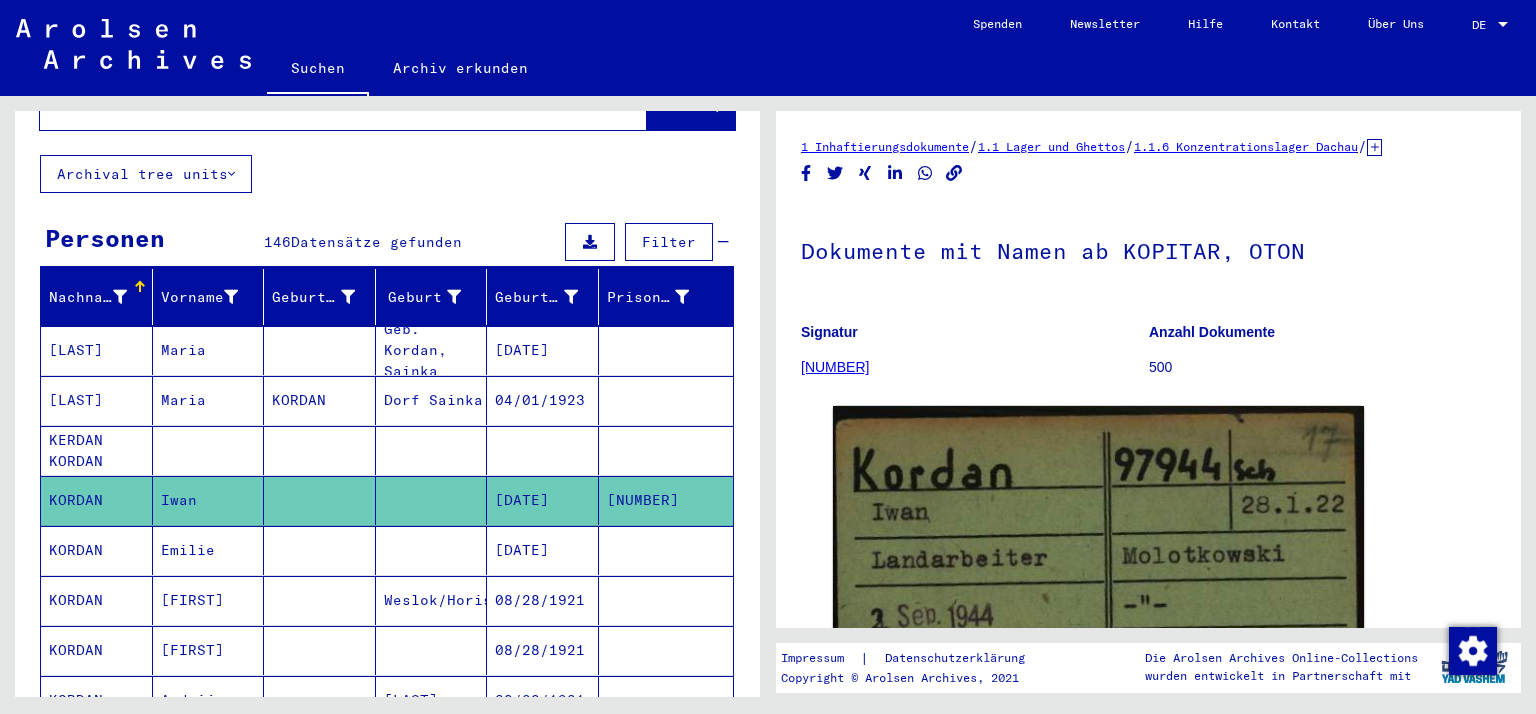 scroll, scrollTop: 0, scrollLeft: 0, axis: both 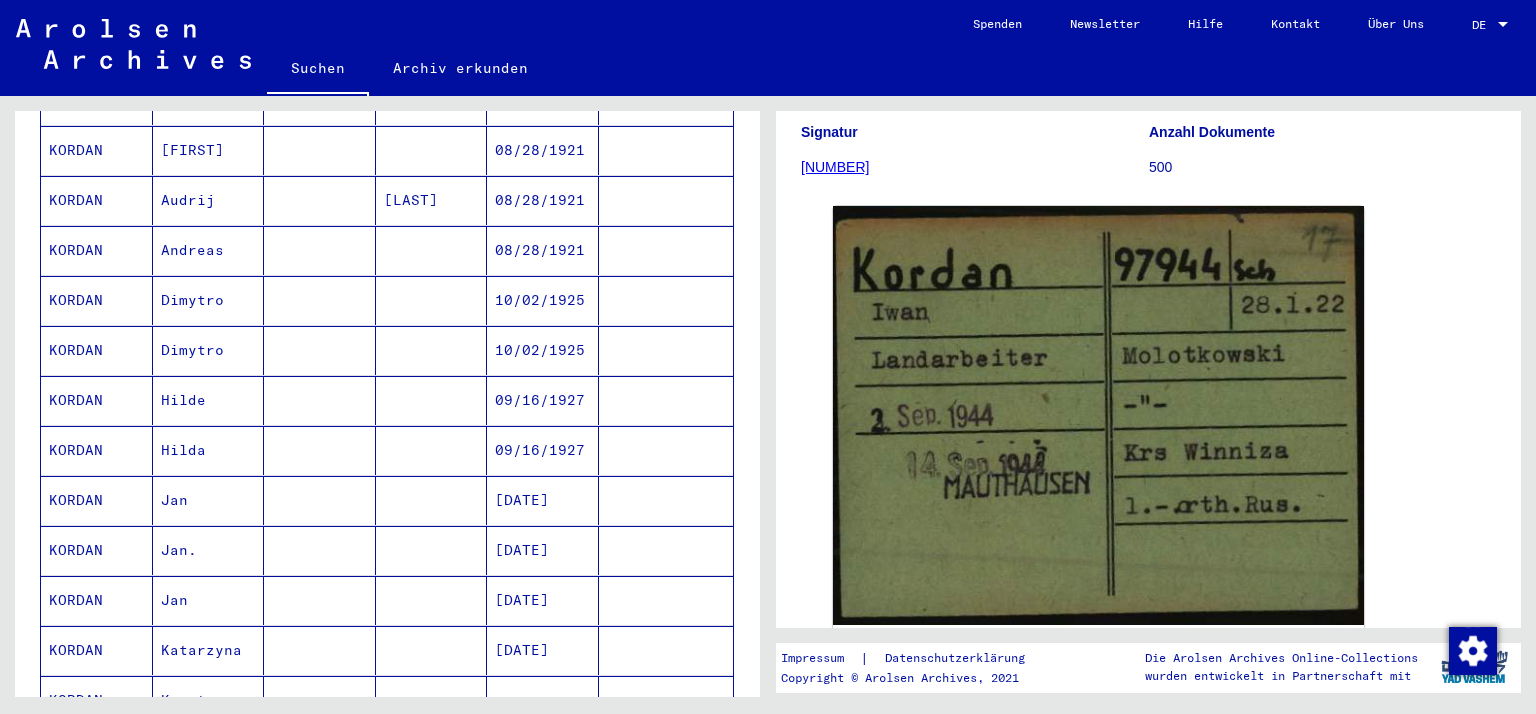 click on "[DATE]" at bounding box center [543, 550] 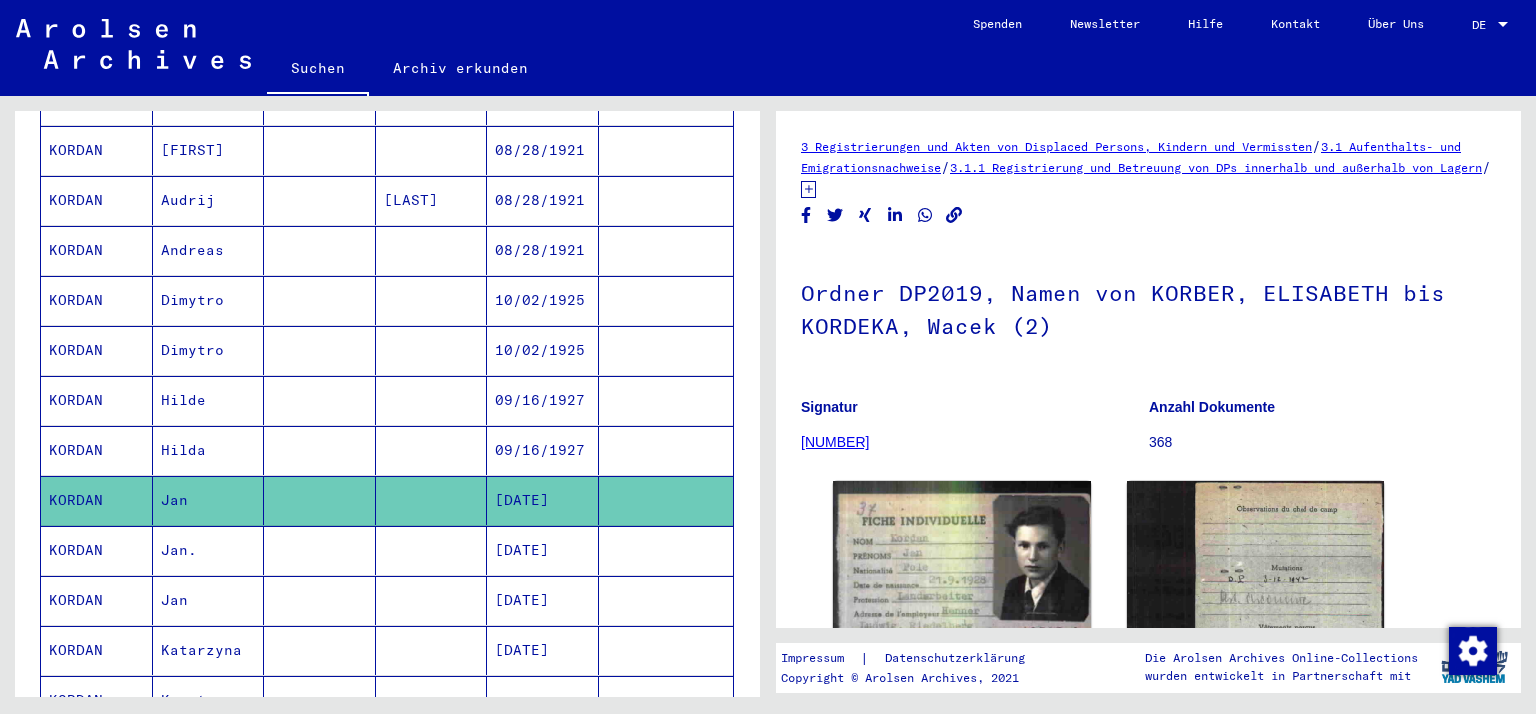 scroll, scrollTop: 0, scrollLeft: 0, axis: both 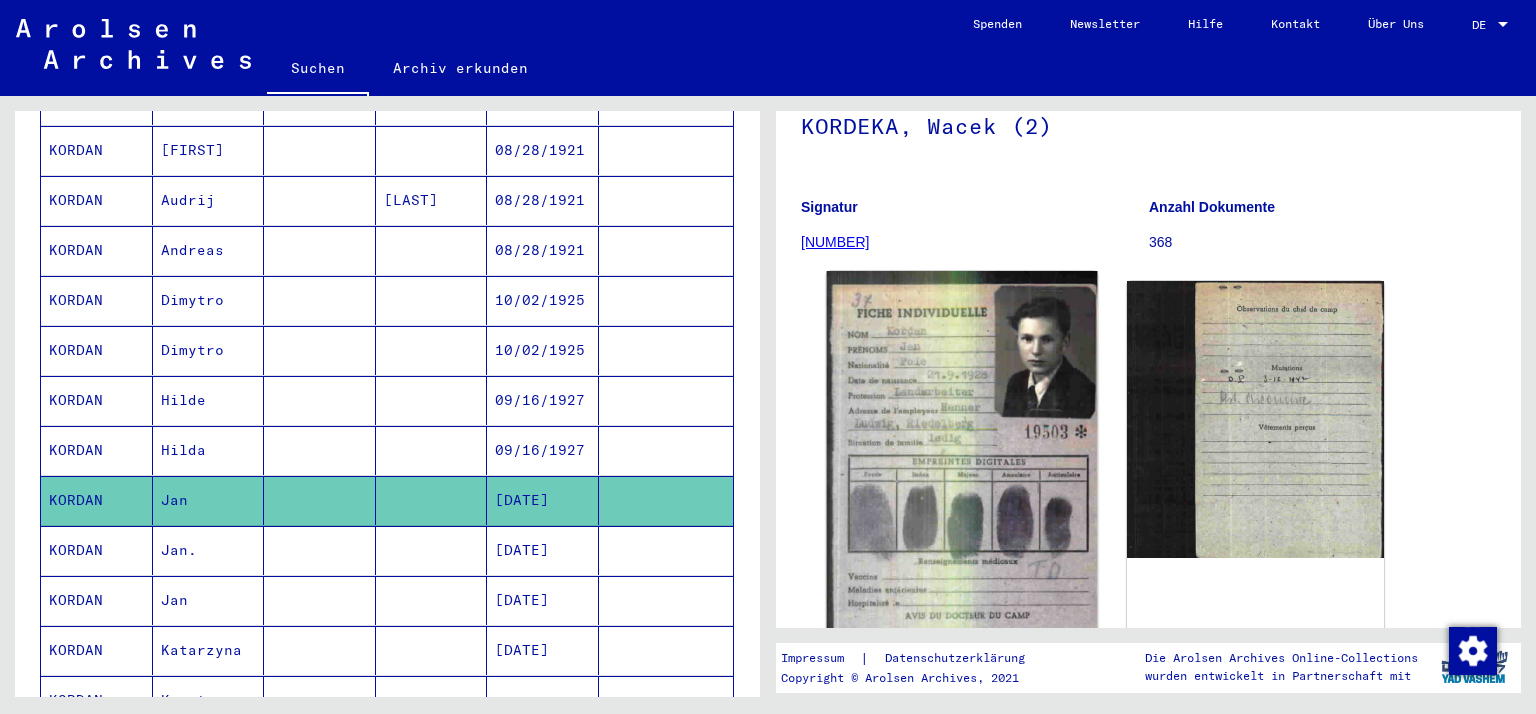 click 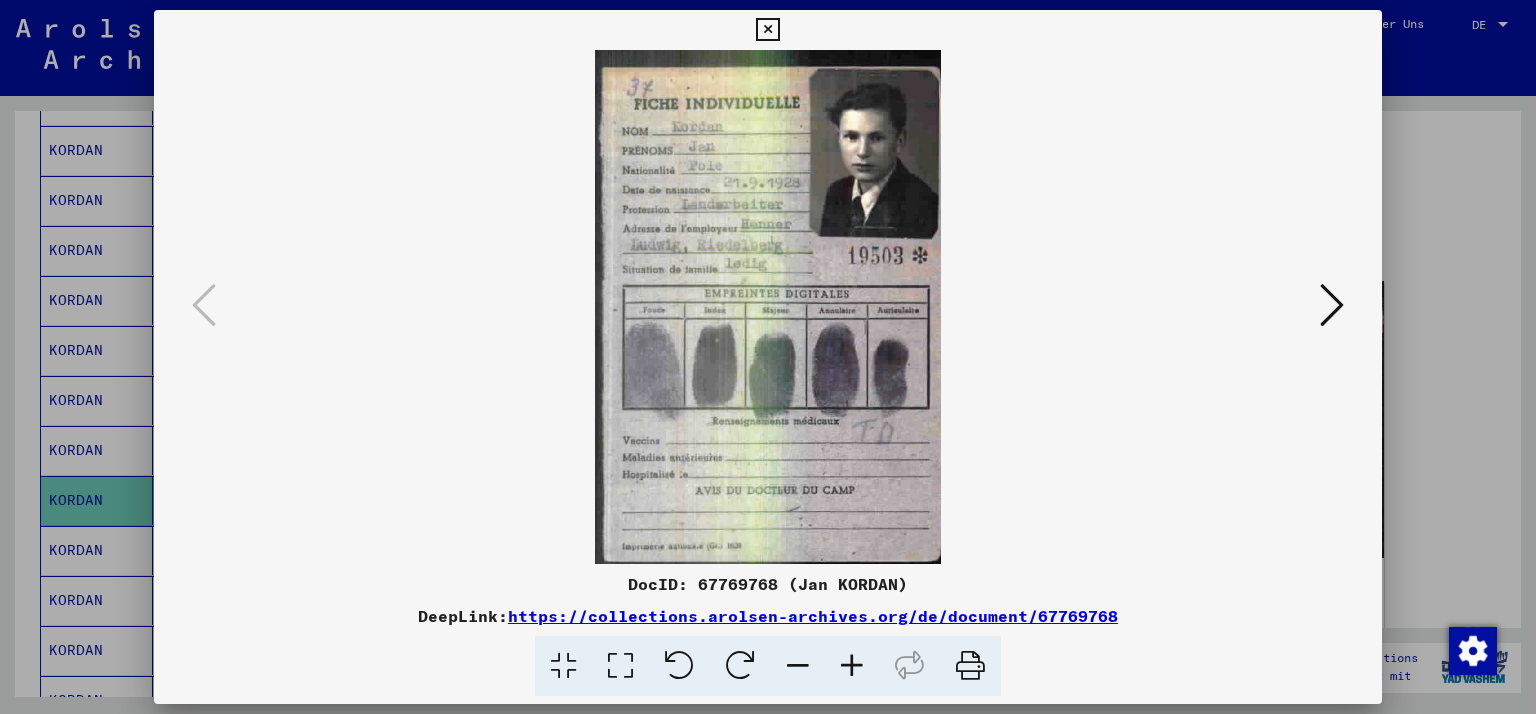 click at bounding box center [1332, 305] 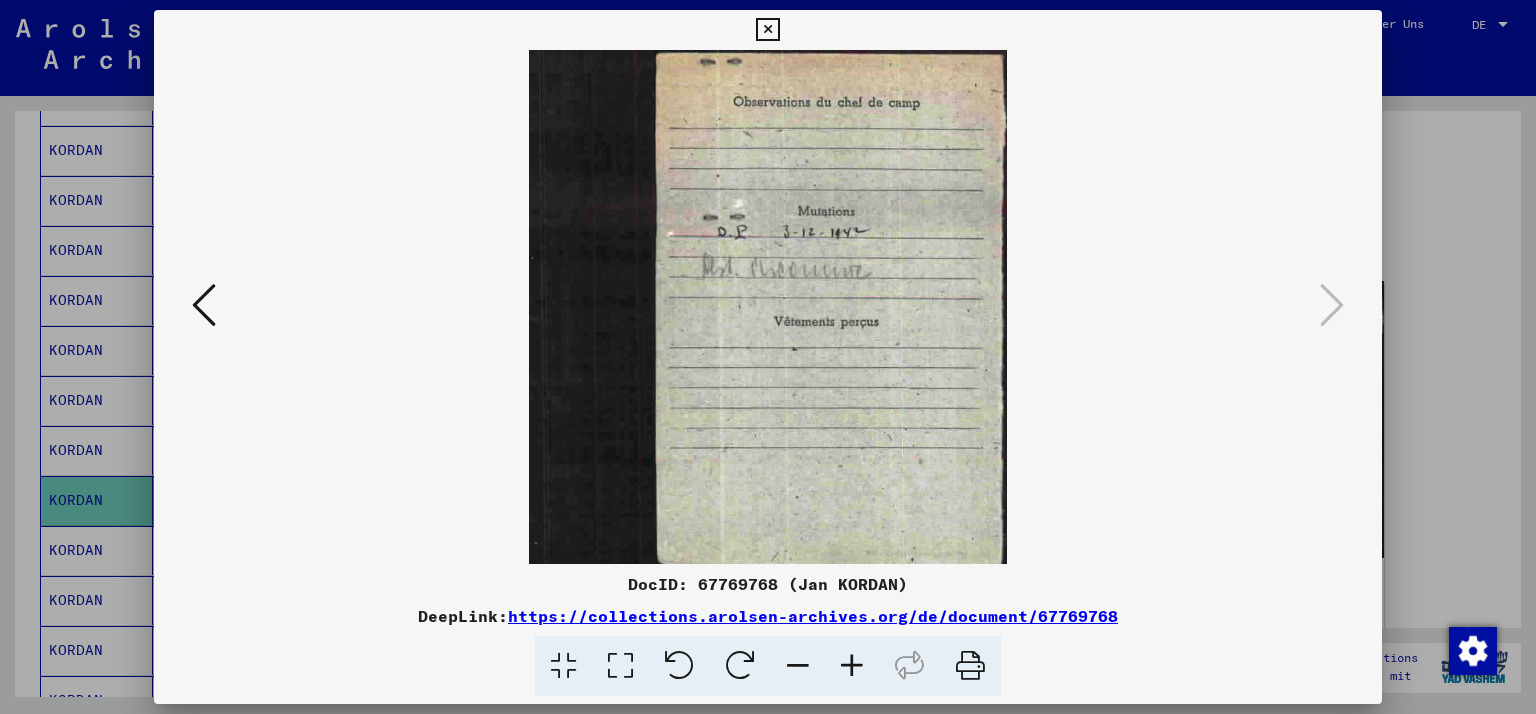 click at bounding box center [767, 30] 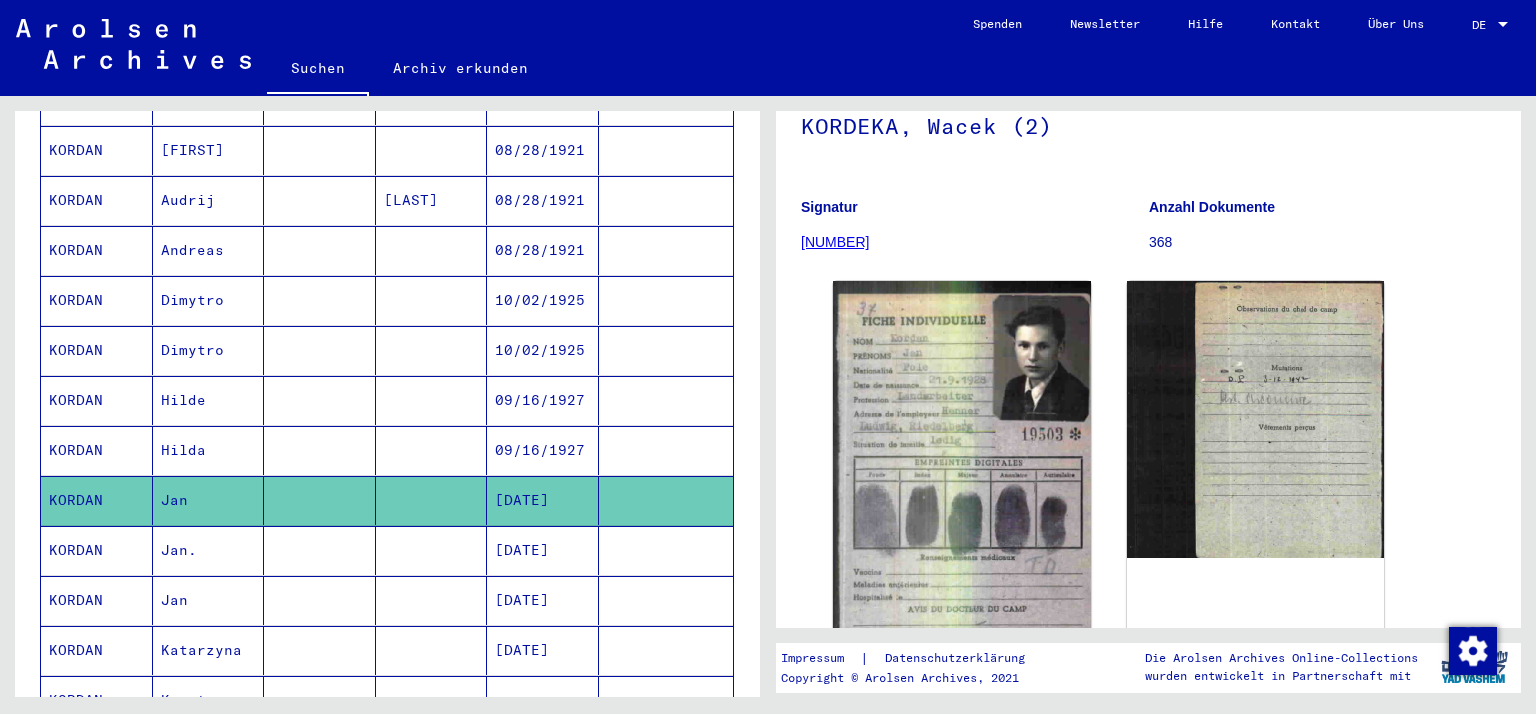 click on "[DATE]" at bounding box center (543, 600) 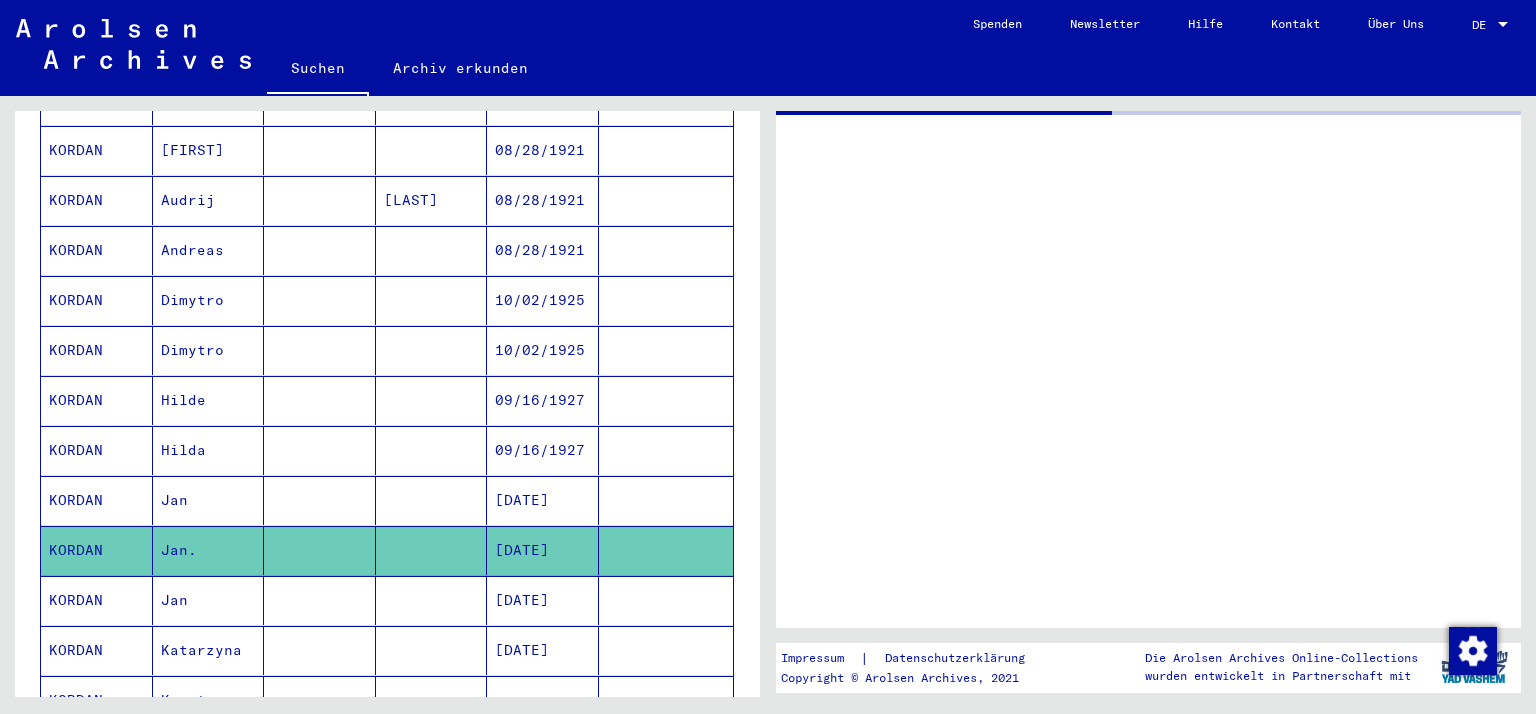 scroll, scrollTop: 0, scrollLeft: 0, axis: both 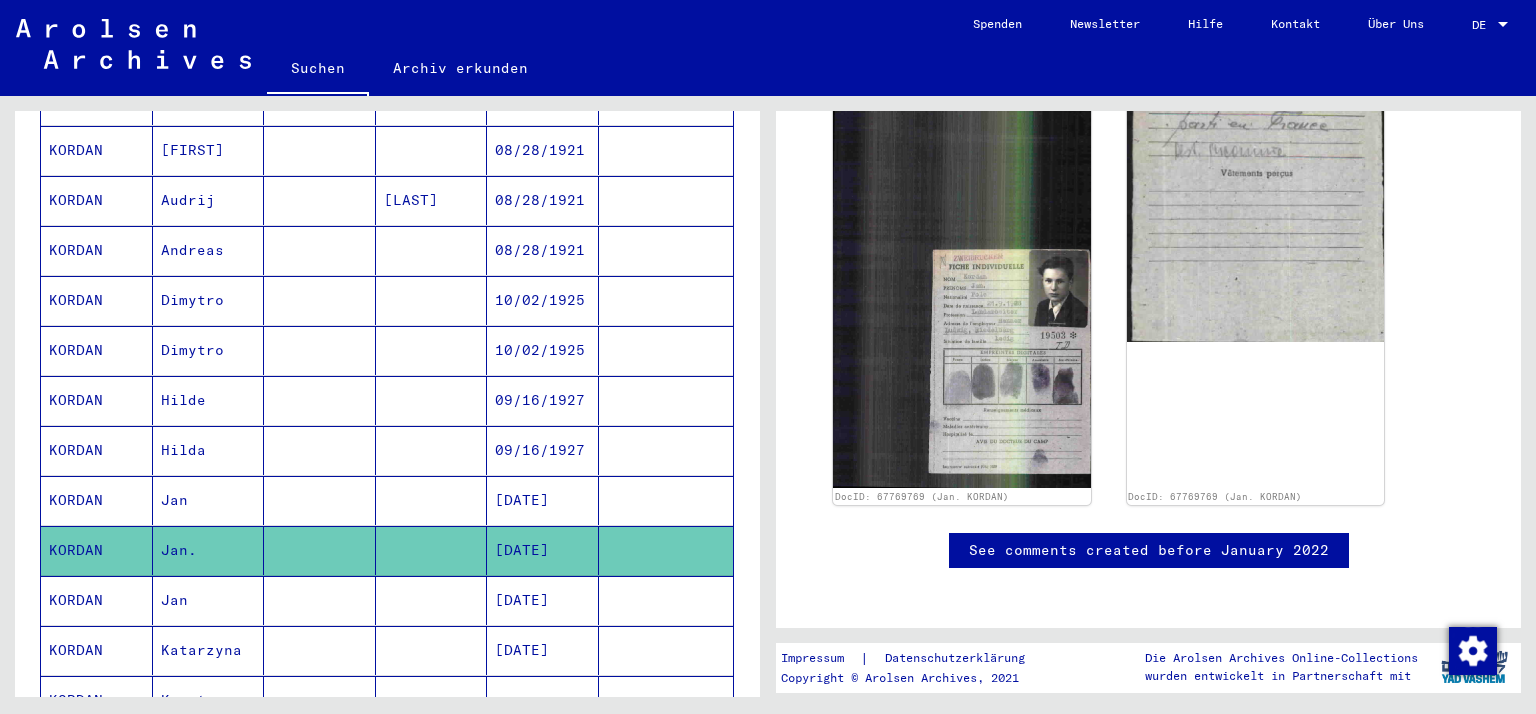 click on "[DATE]" at bounding box center [543, 650] 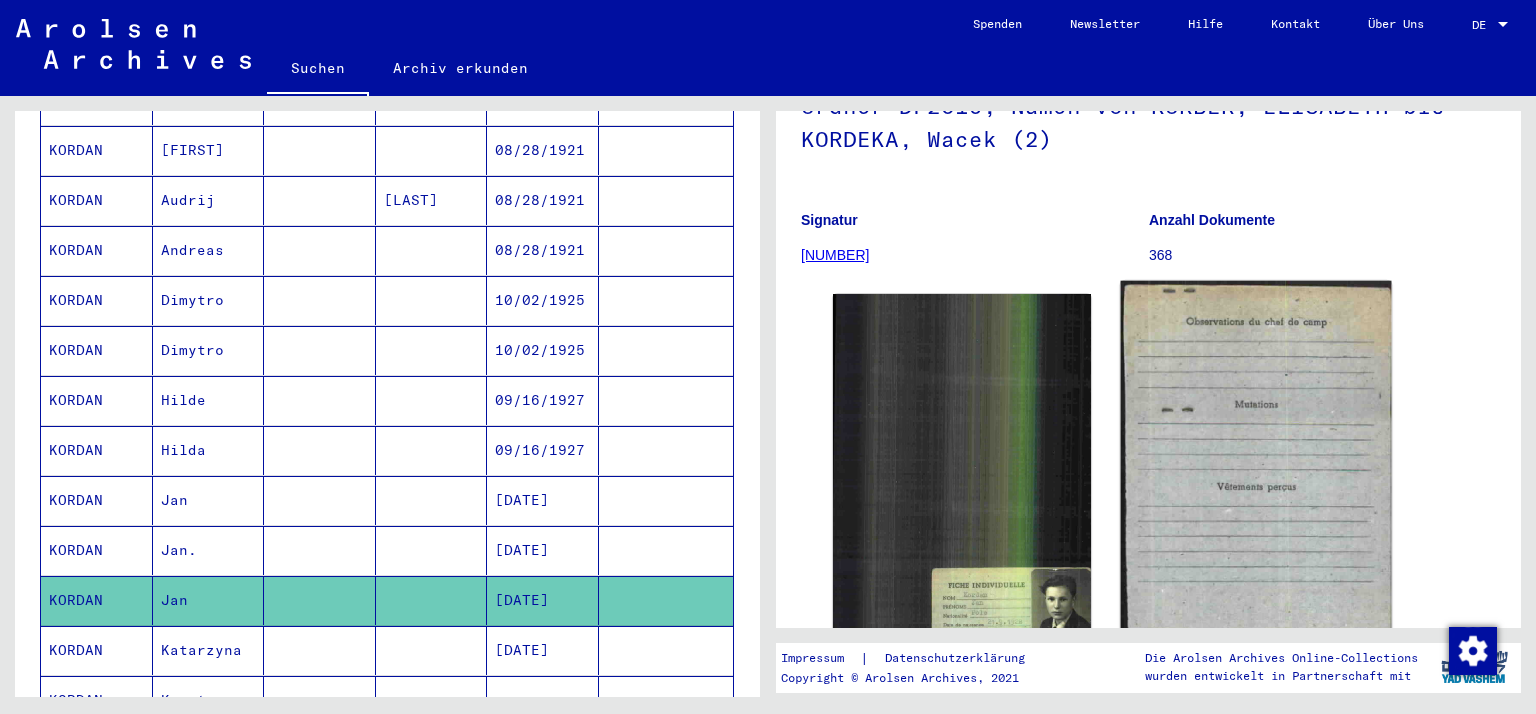 scroll, scrollTop: 200, scrollLeft: 0, axis: vertical 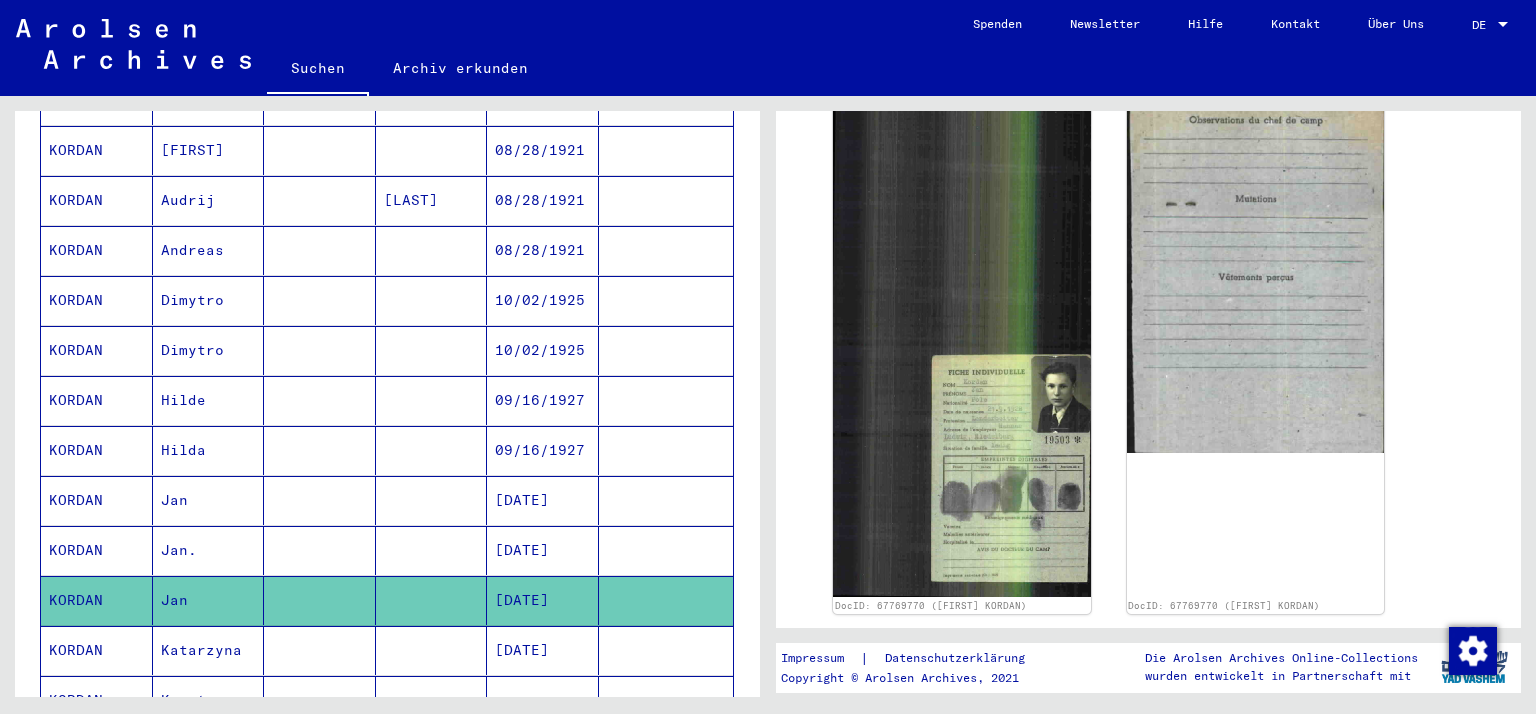 click on "[DATE]" at bounding box center [543, 700] 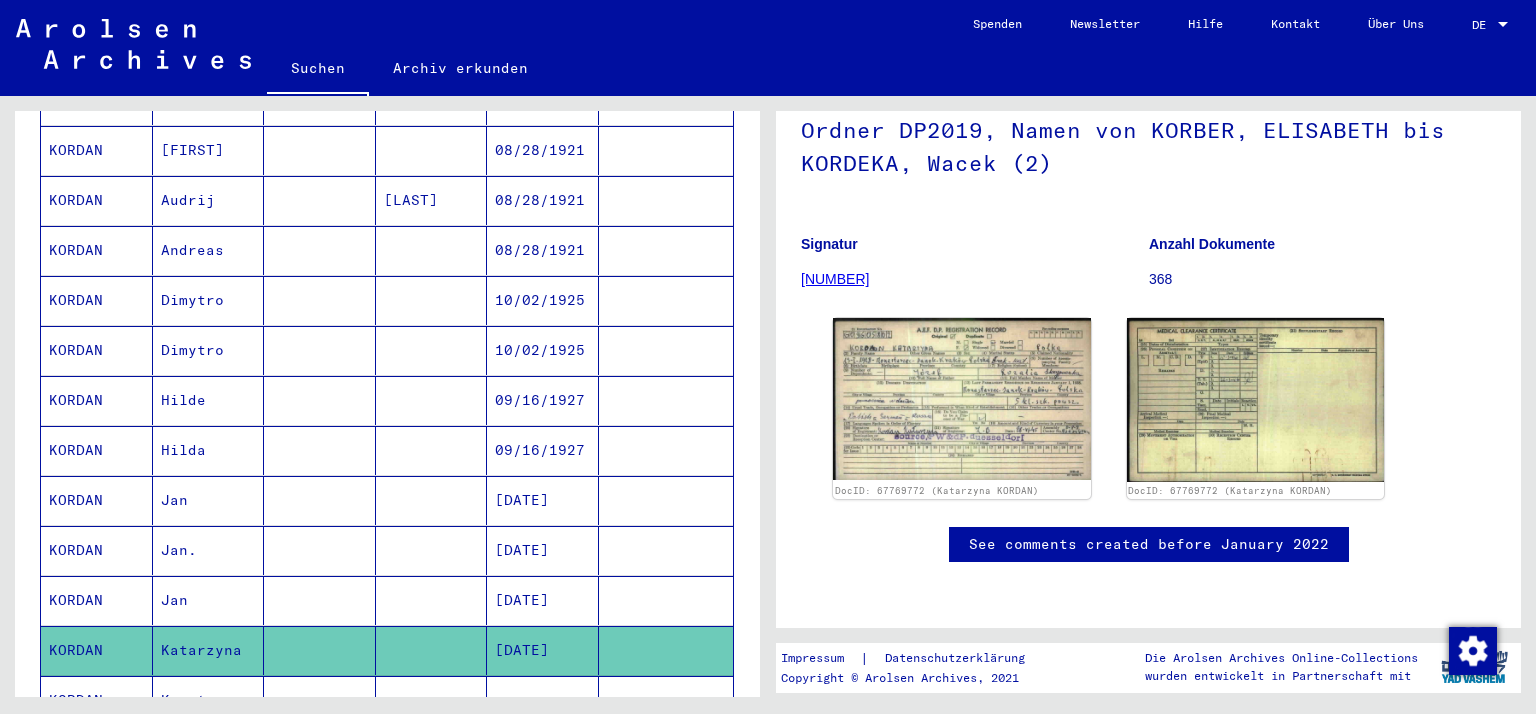 scroll, scrollTop: 0, scrollLeft: 0, axis: both 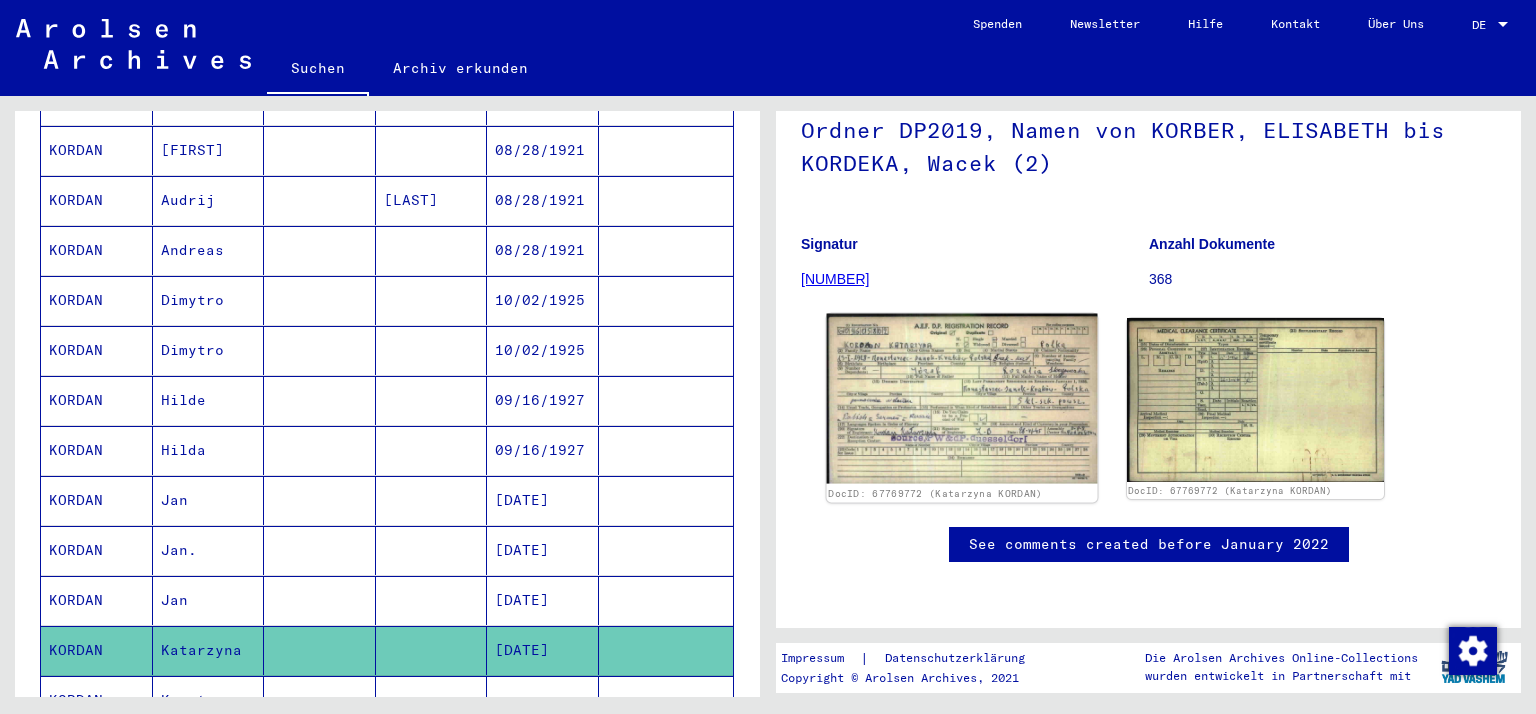 click 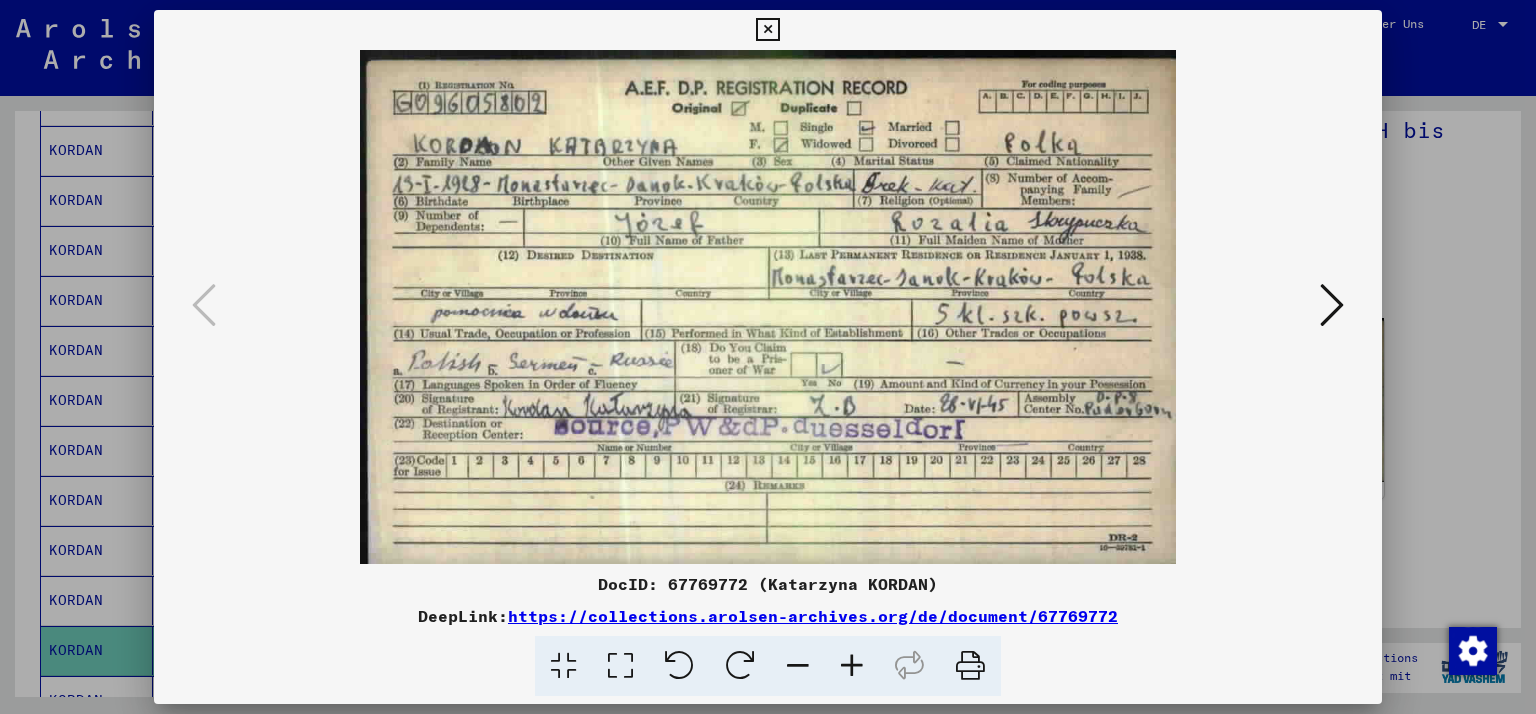 click at bounding box center (767, 30) 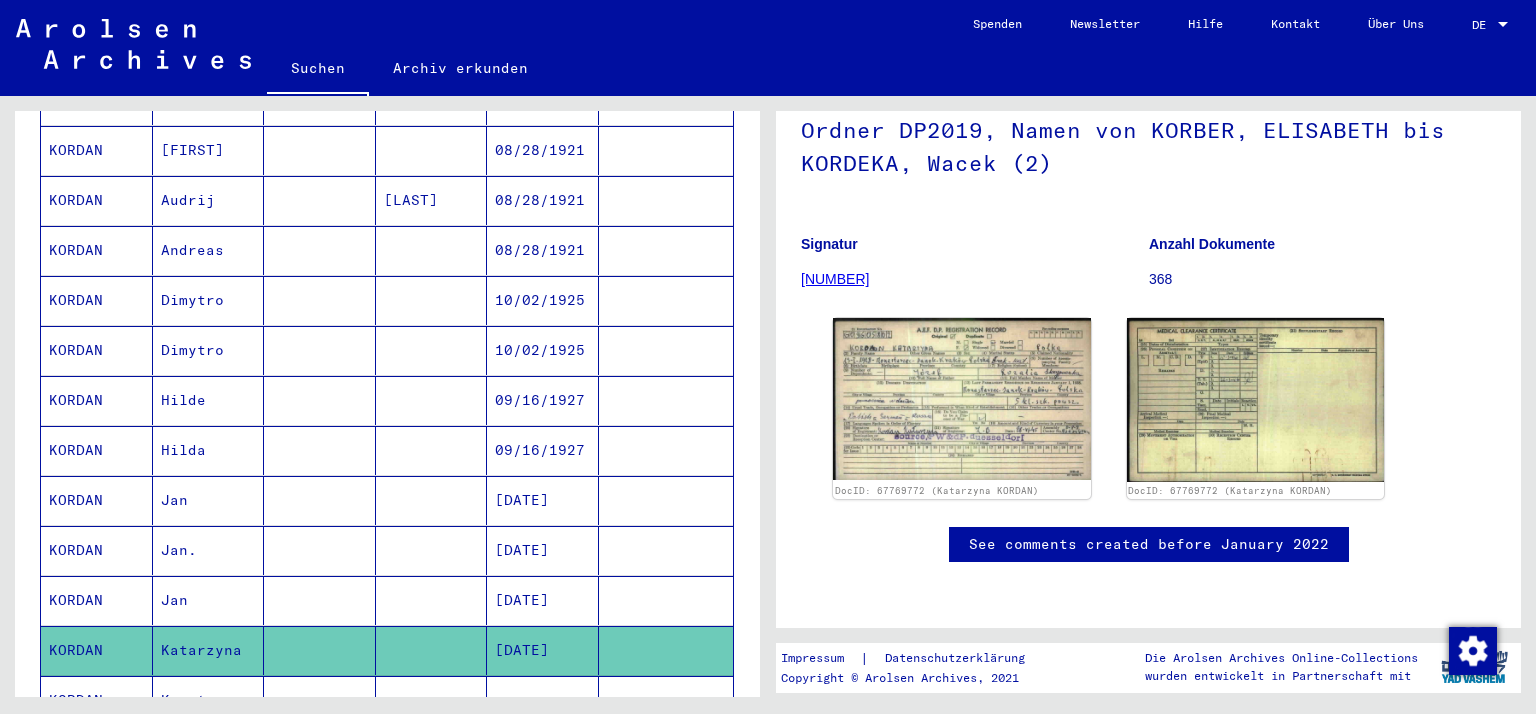 scroll, scrollTop: 700, scrollLeft: 0, axis: vertical 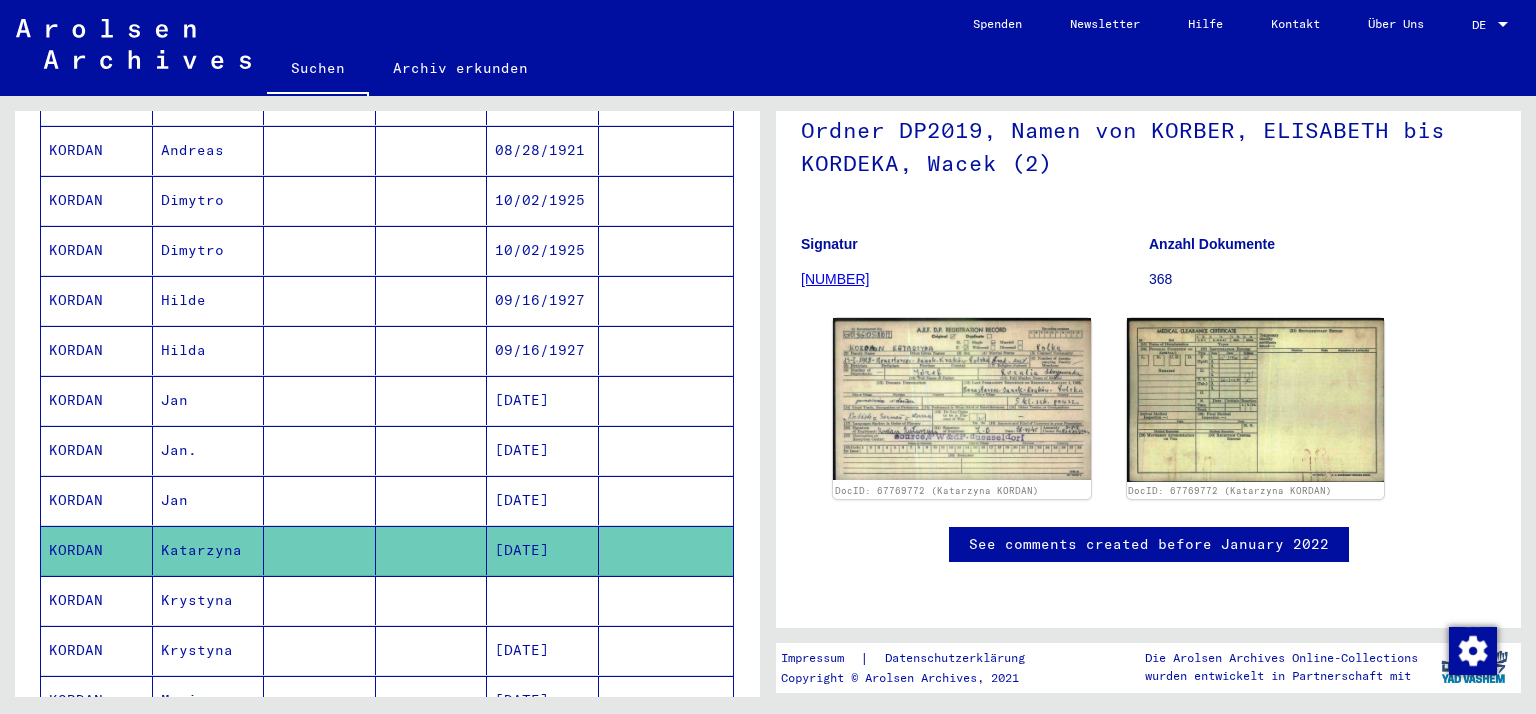 click on "[DATE]" at bounding box center (543, 450) 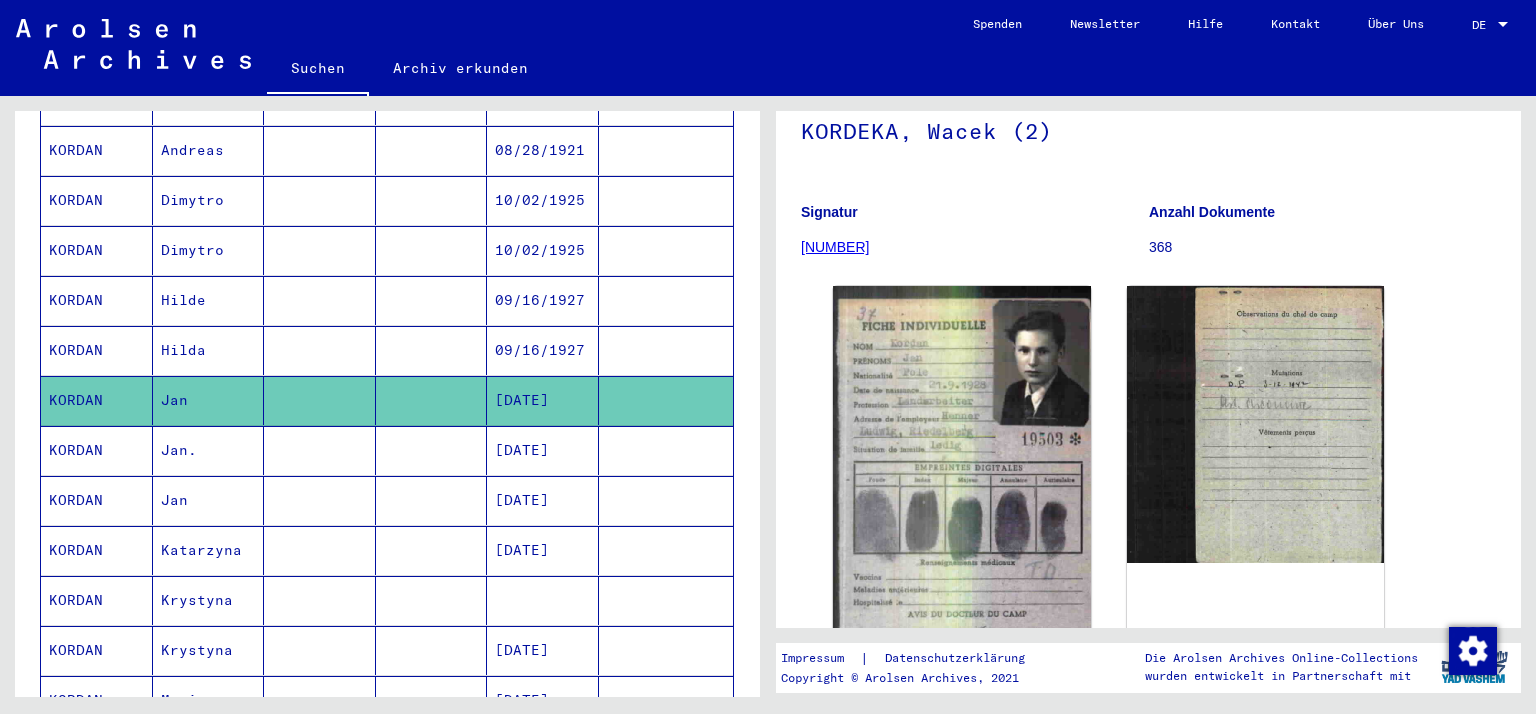 scroll, scrollTop: 200, scrollLeft: 0, axis: vertical 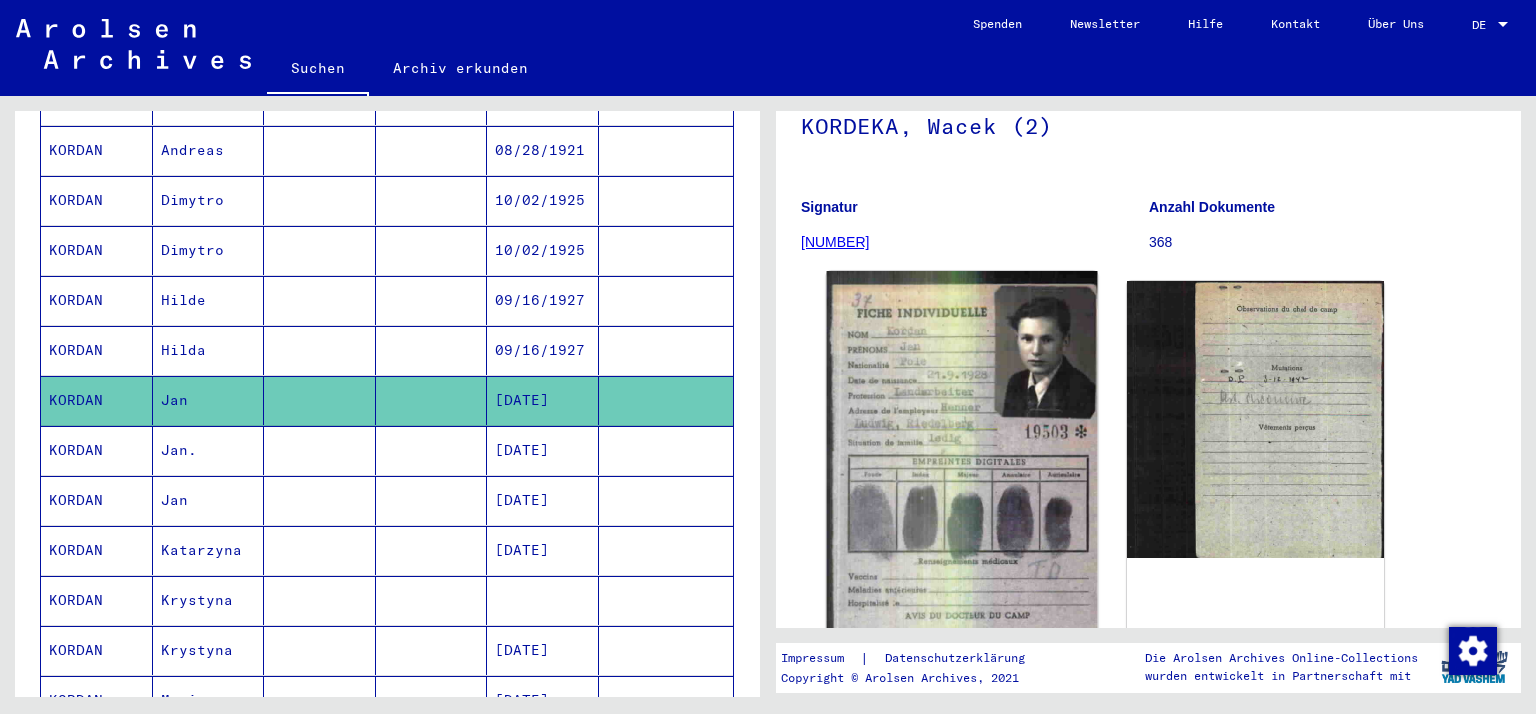 click 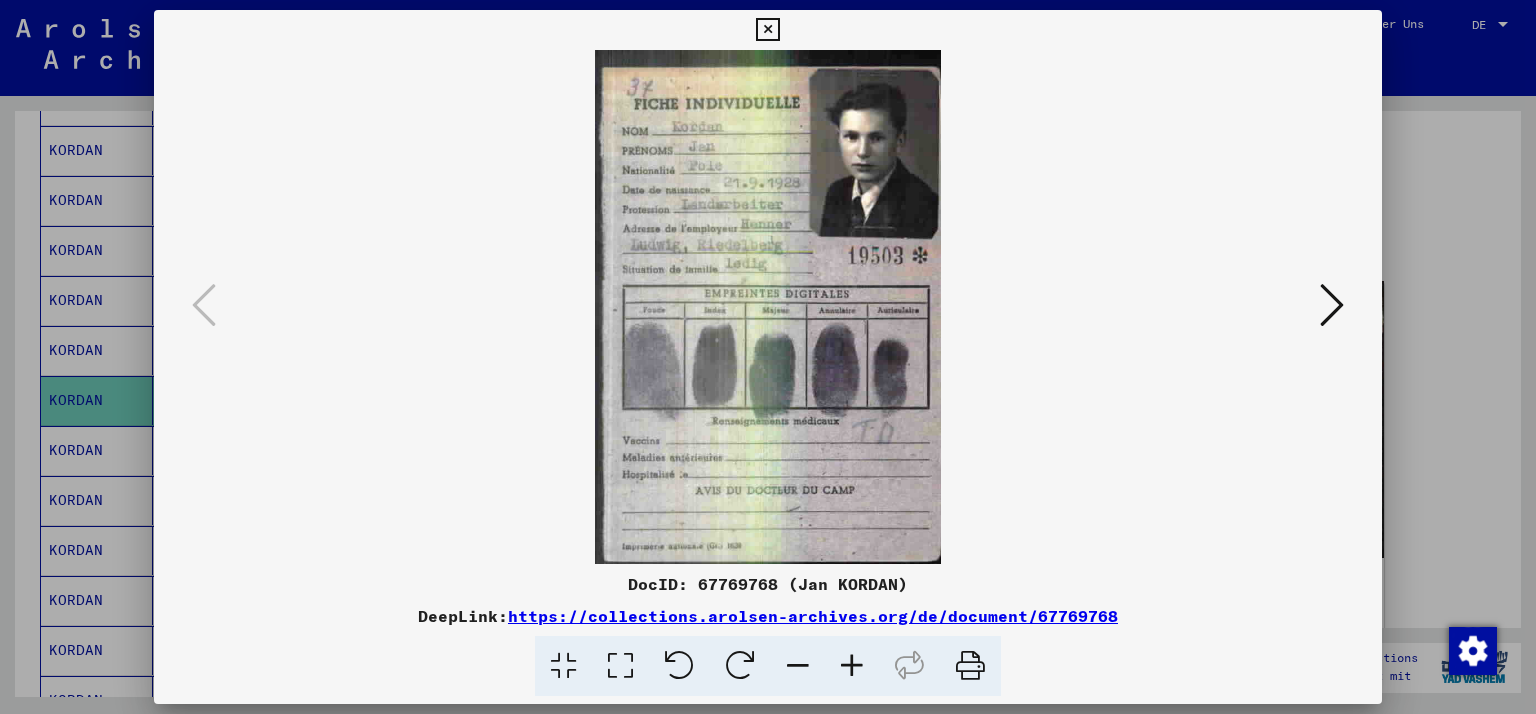 click at bounding box center (767, 30) 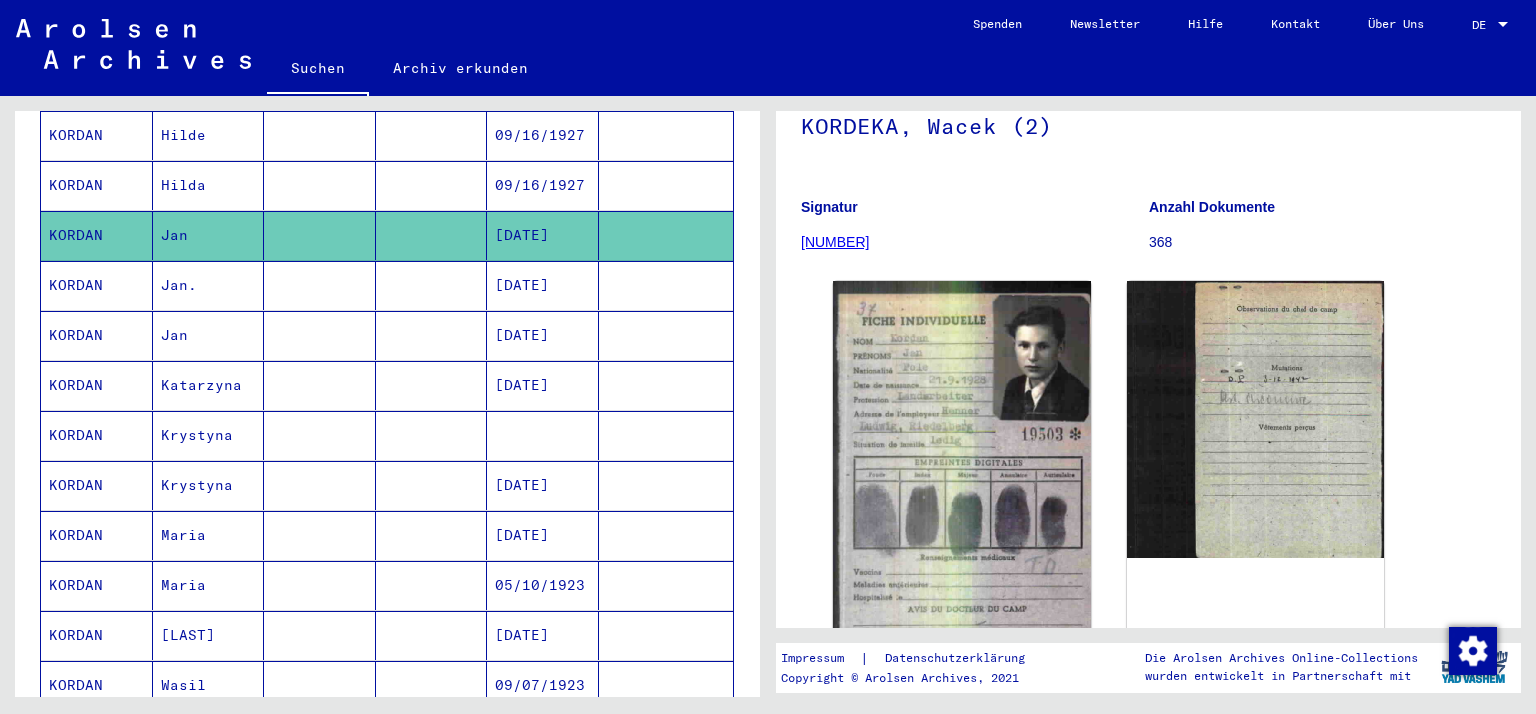 scroll, scrollTop: 900, scrollLeft: 0, axis: vertical 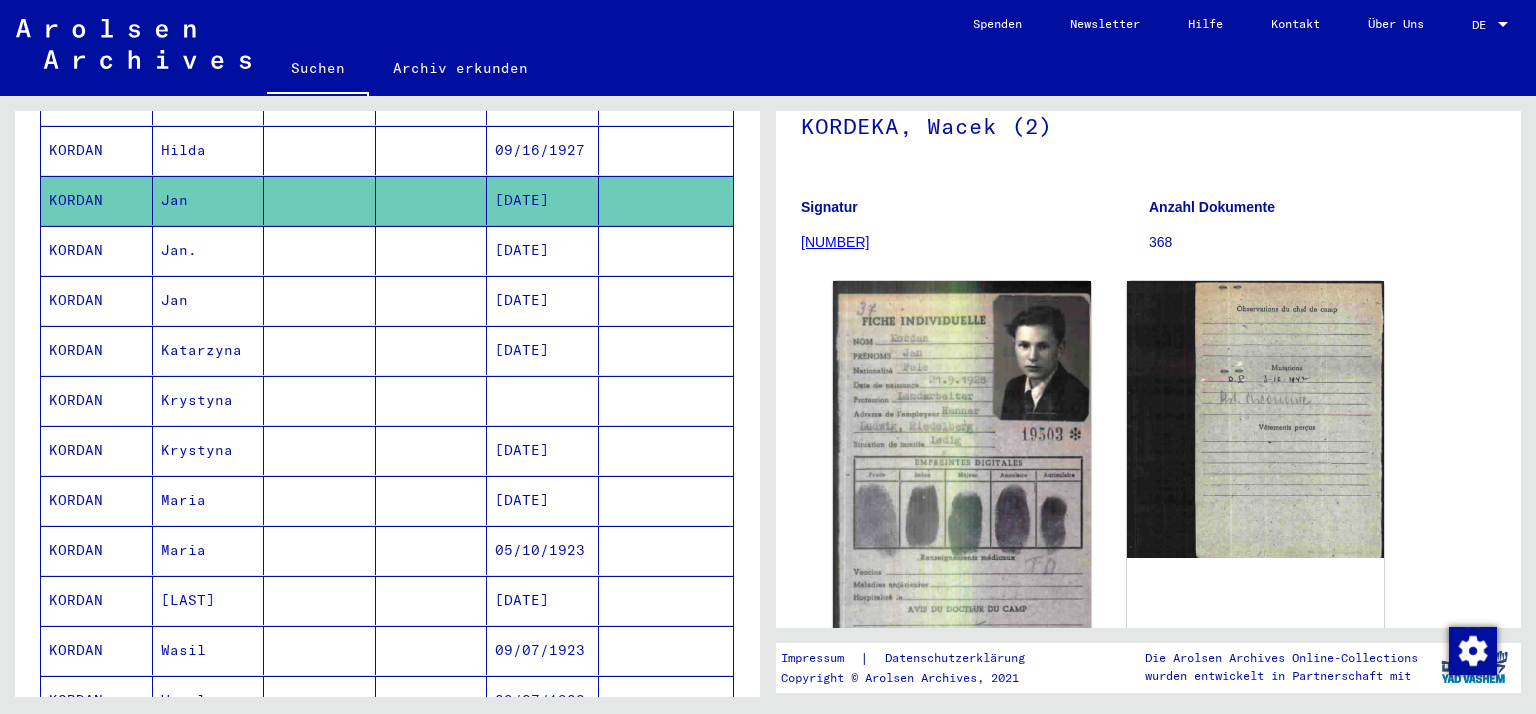 click on "[DATE]" at bounding box center [543, 550] 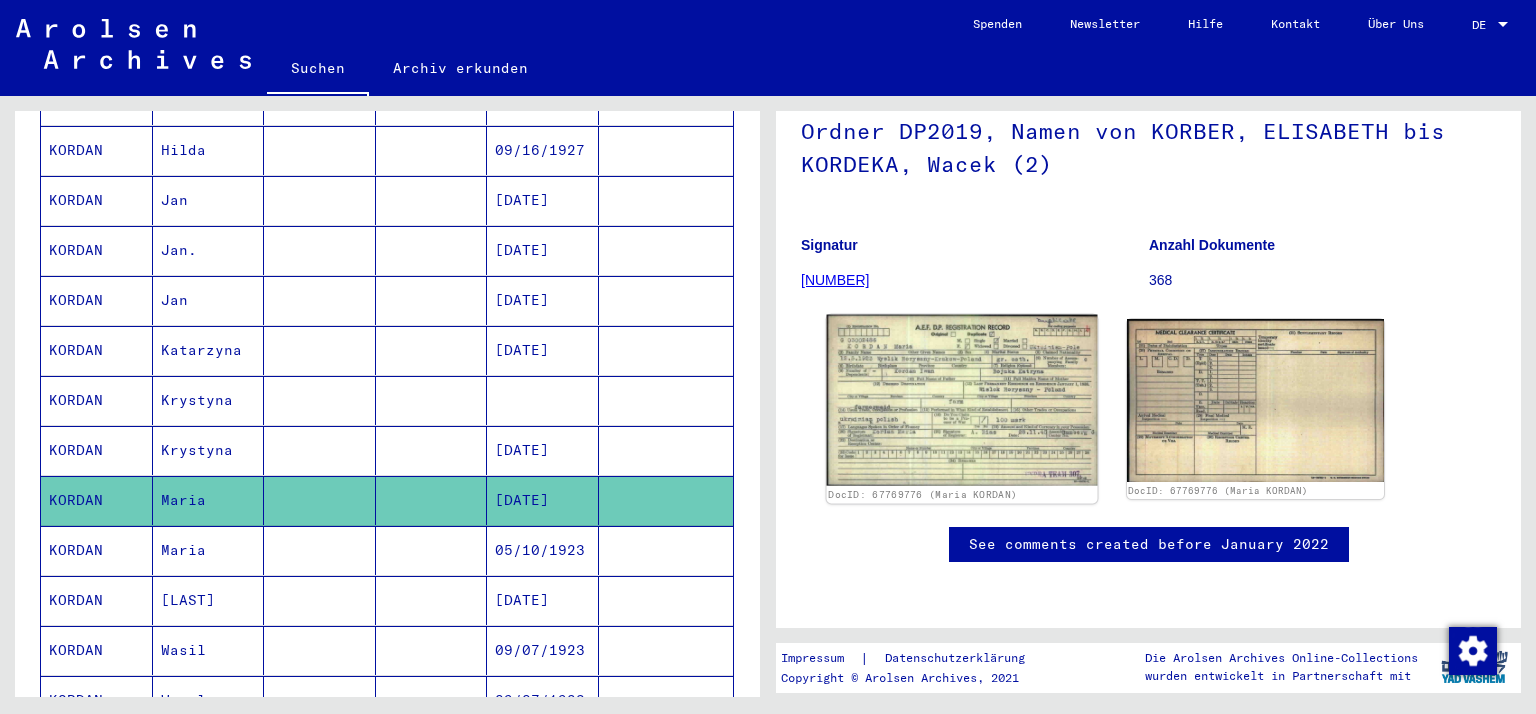 scroll, scrollTop: 200, scrollLeft: 0, axis: vertical 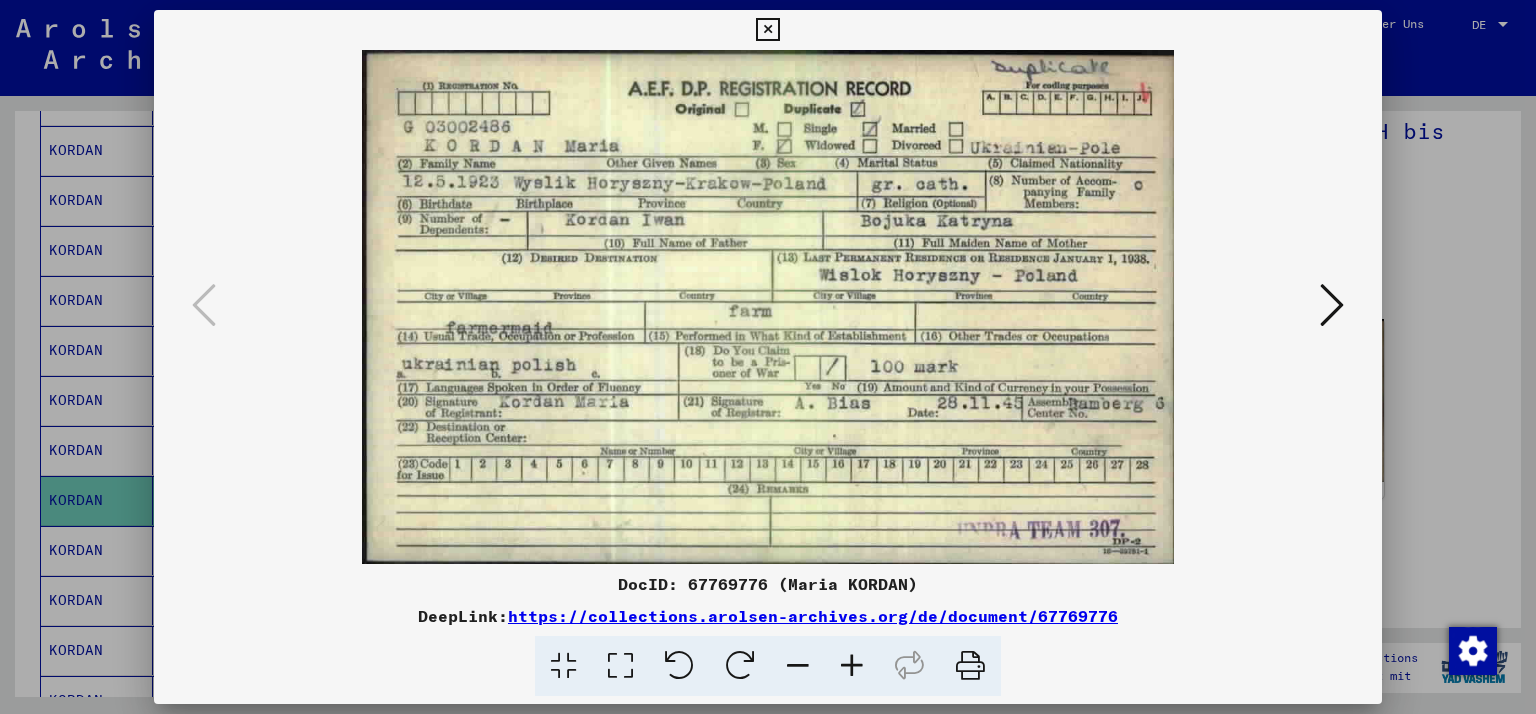 click at bounding box center (767, 30) 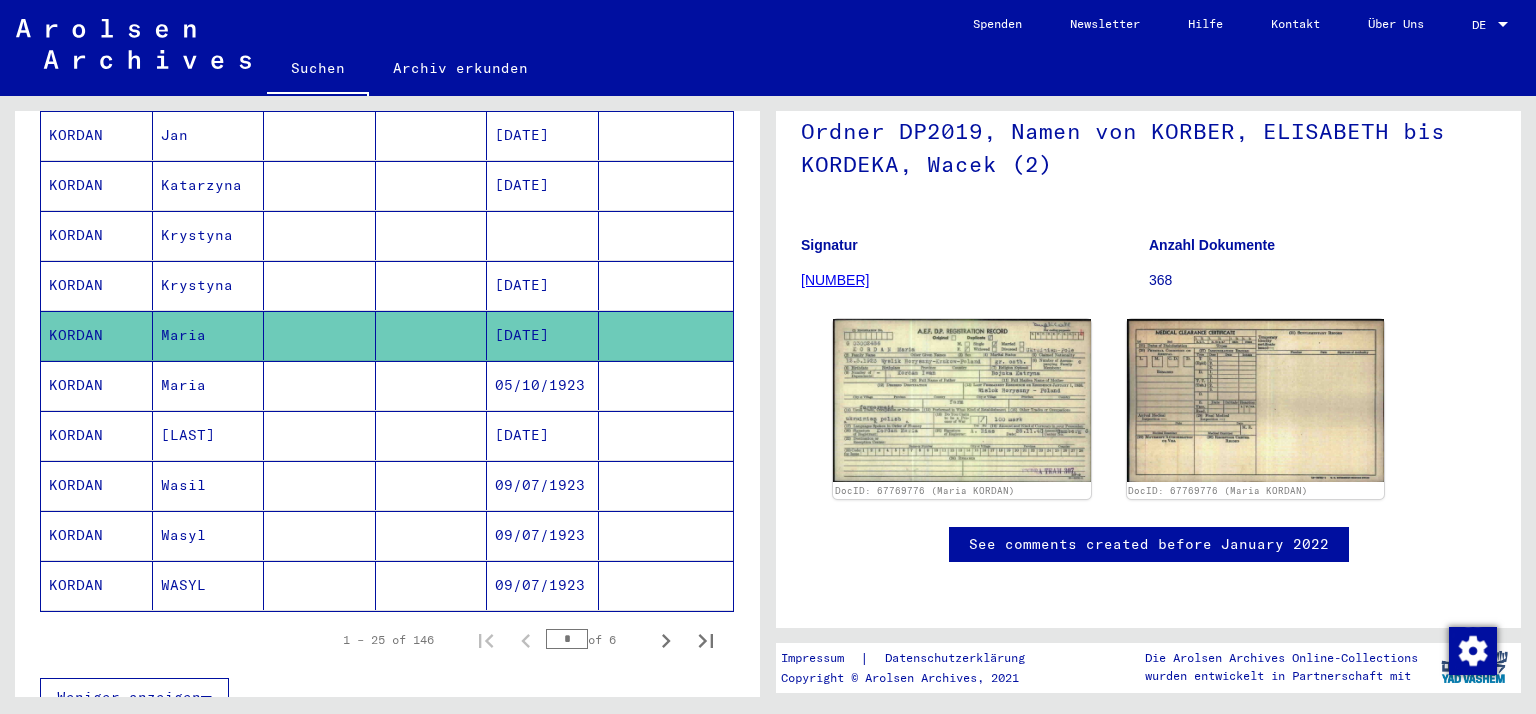 scroll, scrollTop: 1100, scrollLeft: 0, axis: vertical 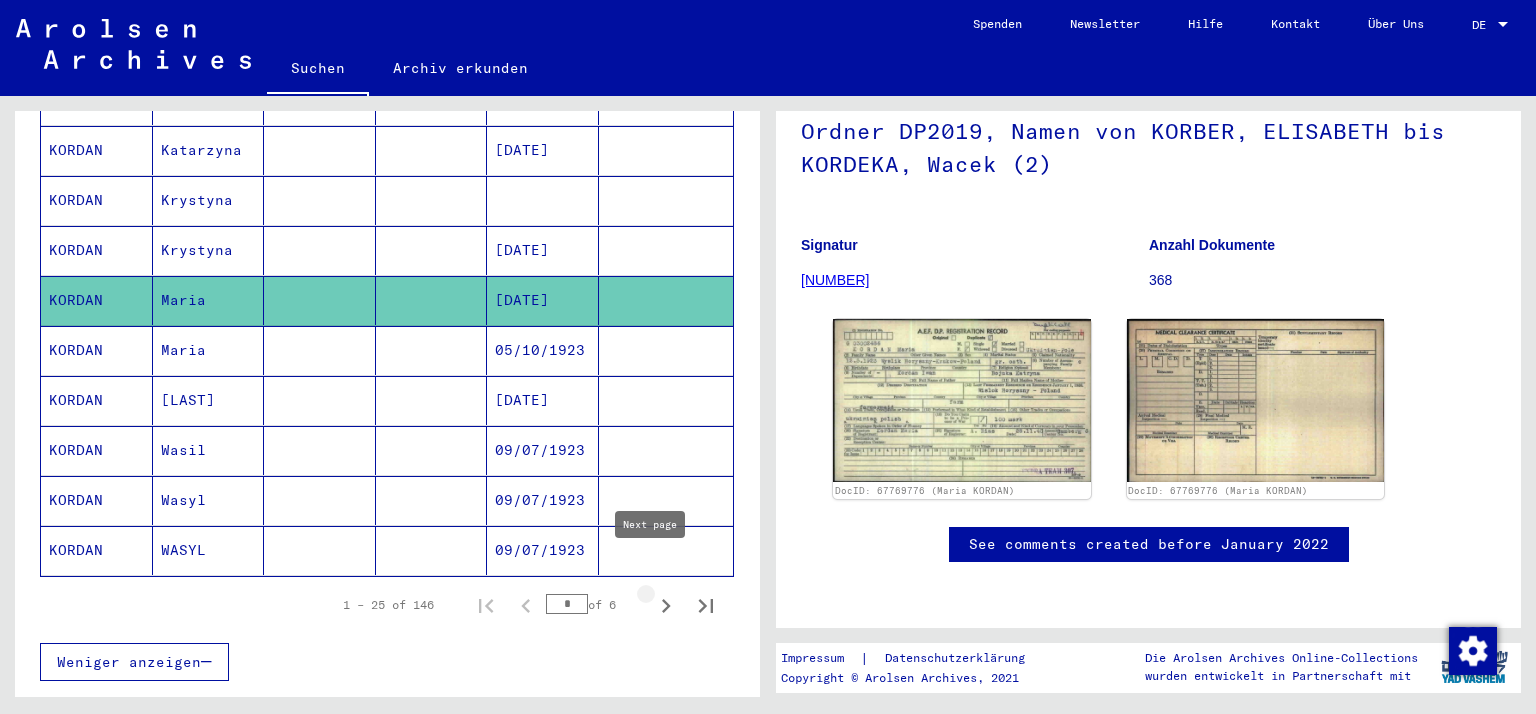 click 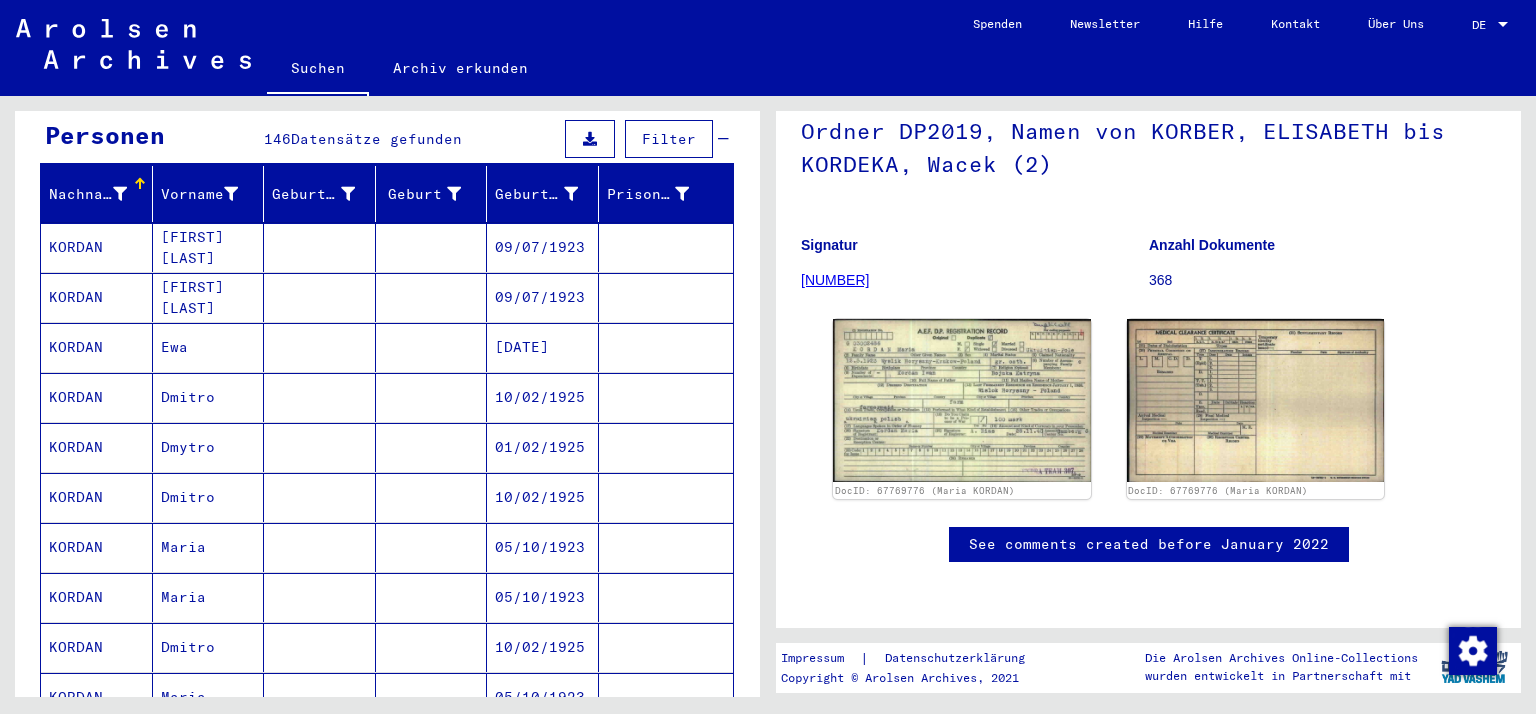 scroll, scrollTop: 200, scrollLeft: 0, axis: vertical 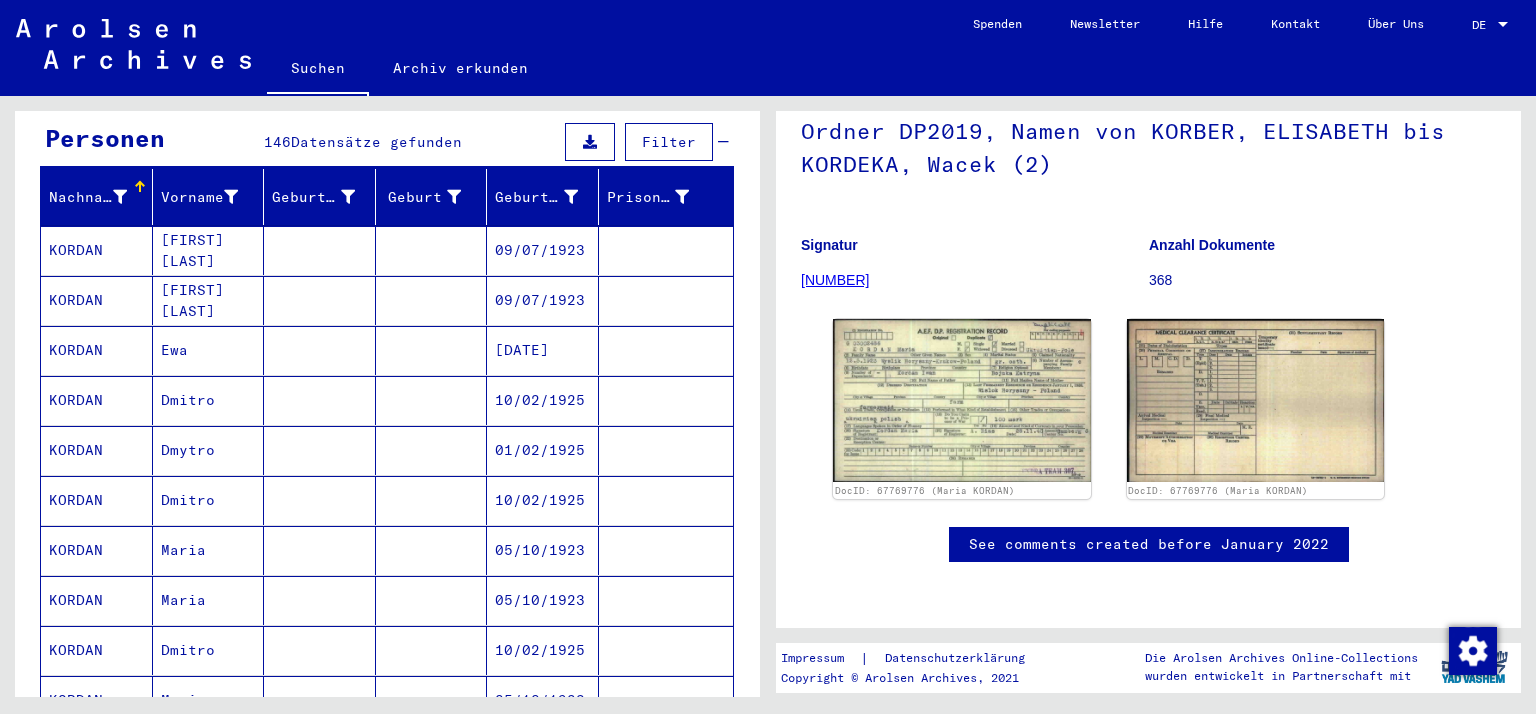 click on "09/07/1923" at bounding box center (543, 300) 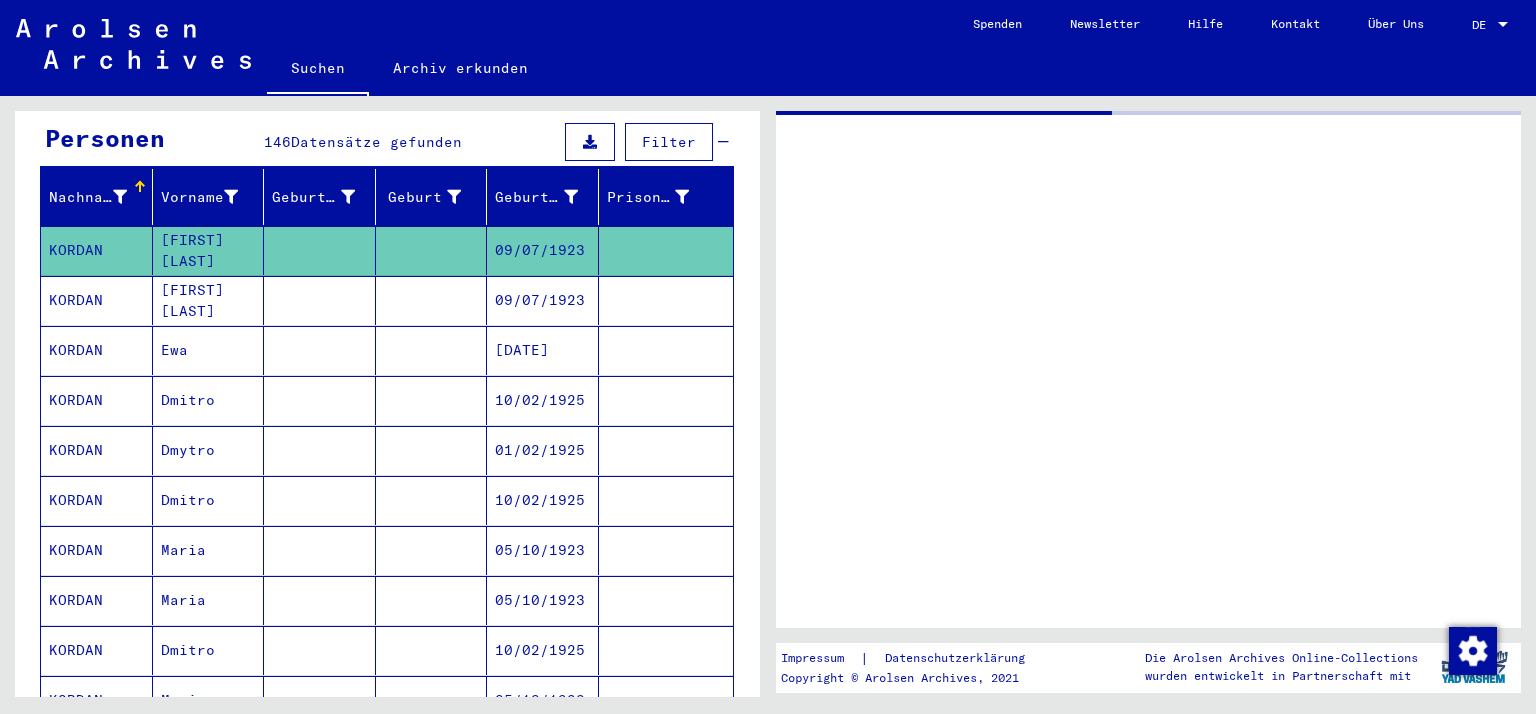 scroll, scrollTop: 0, scrollLeft: 0, axis: both 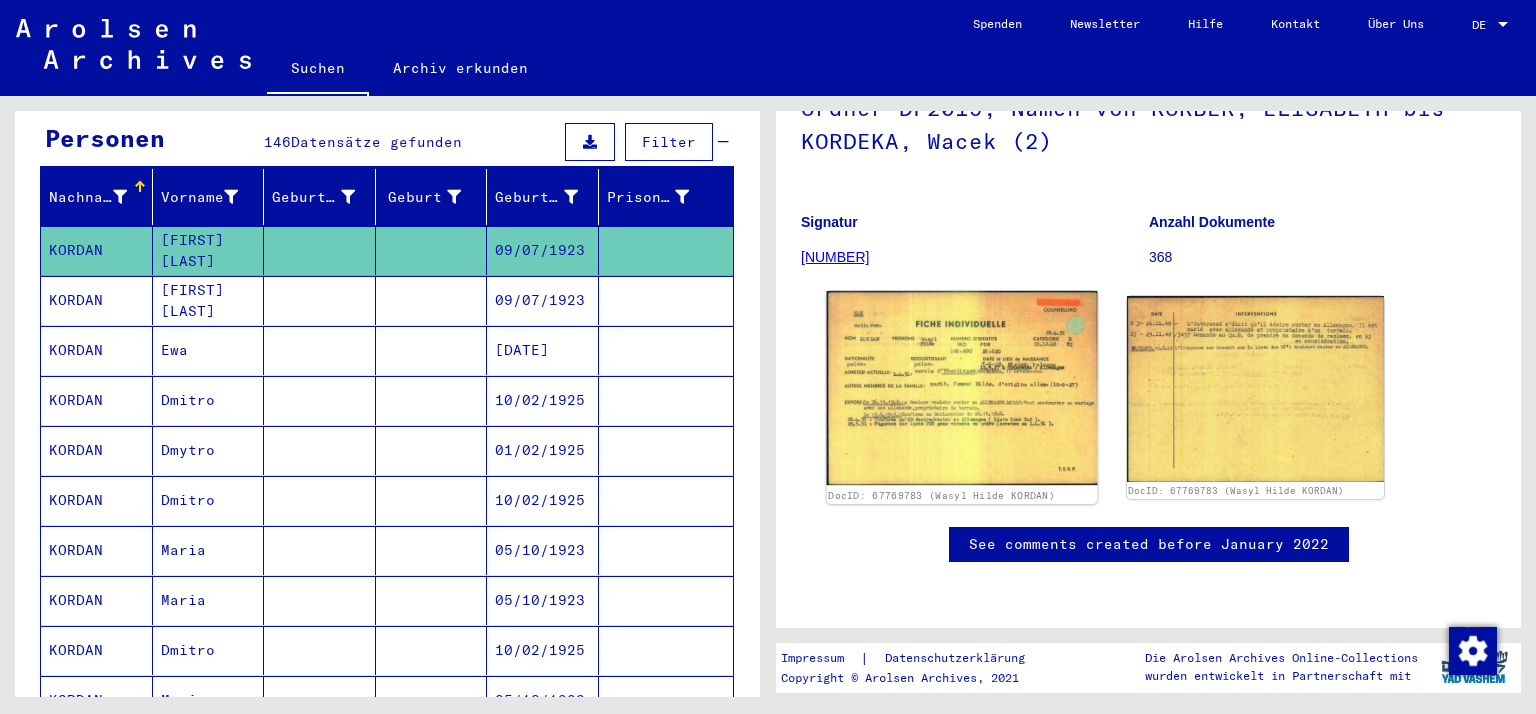 click 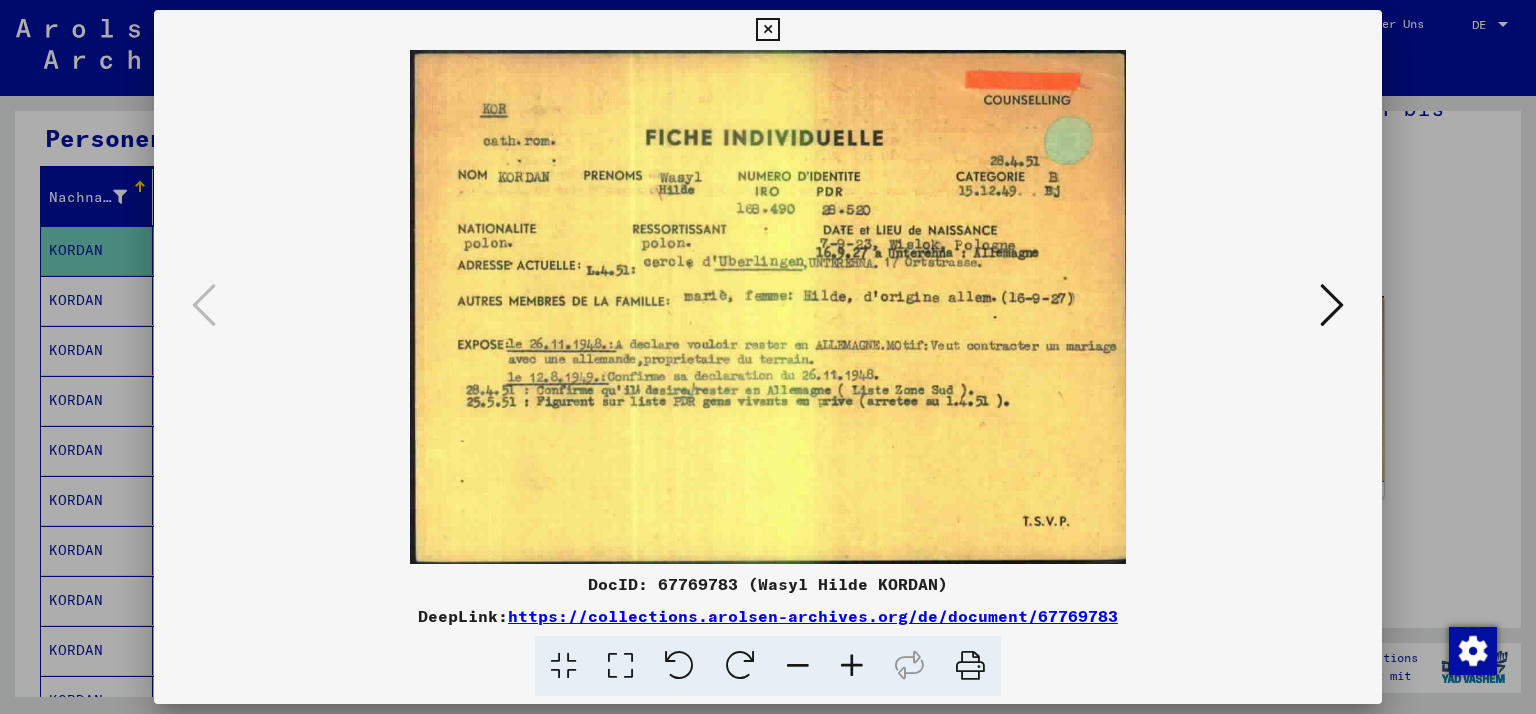 click at bounding box center [767, 30] 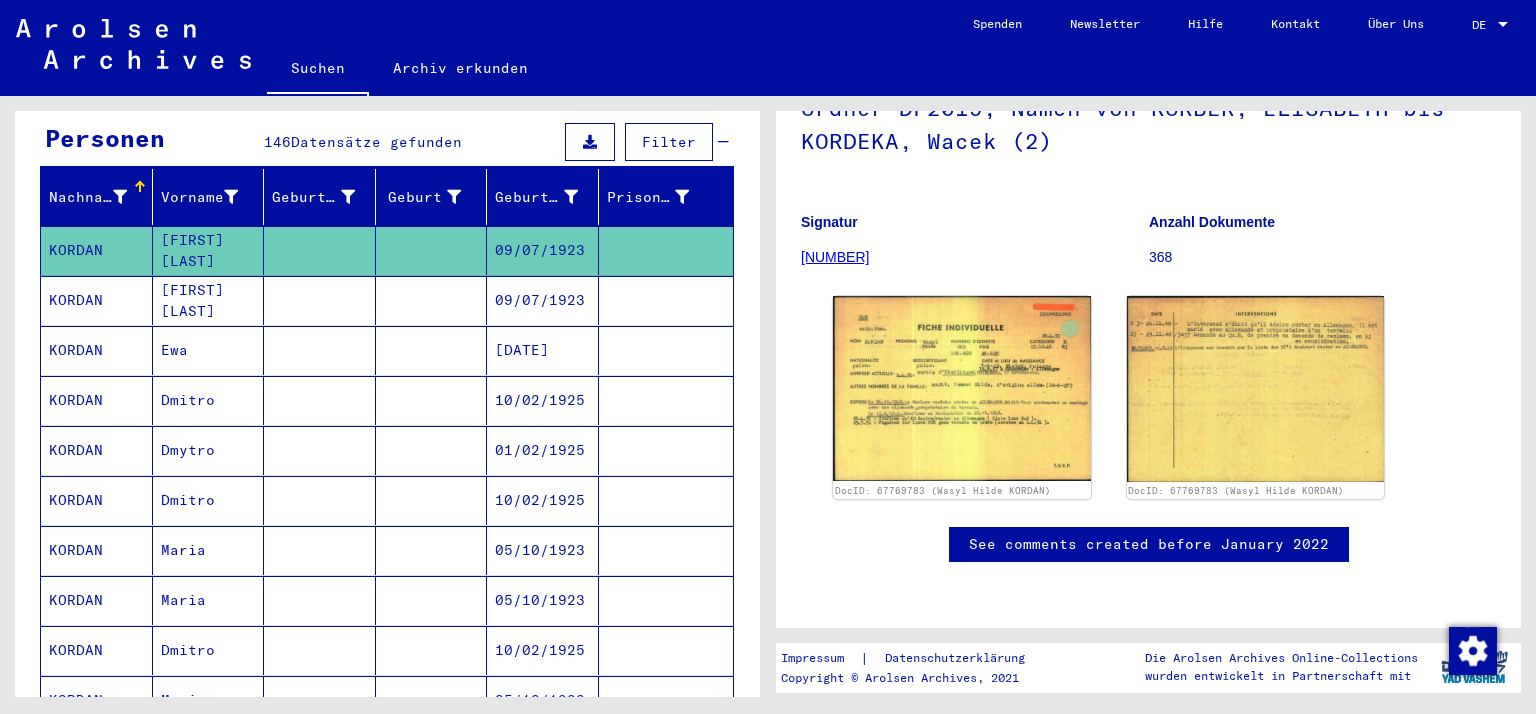click on "[DATE]" at bounding box center (543, 400) 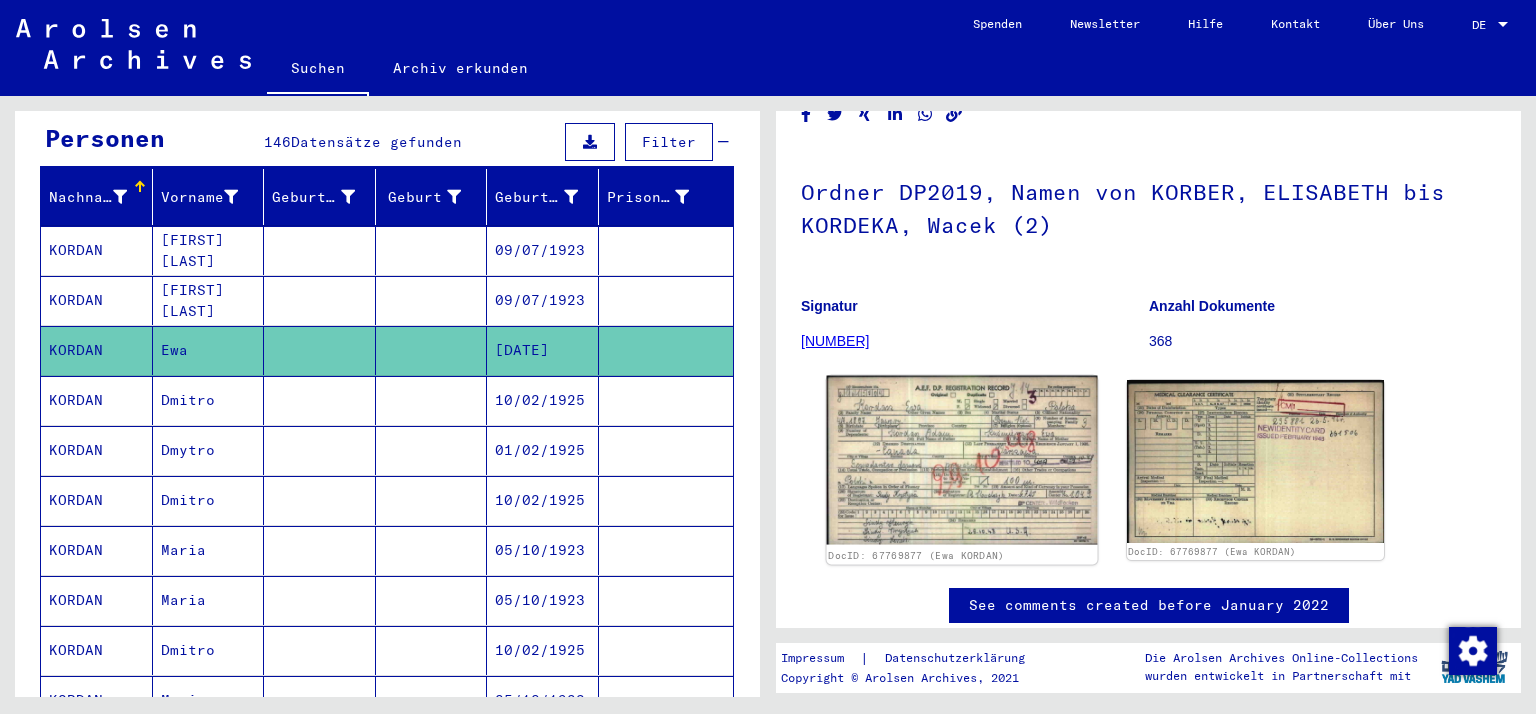 scroll, scrollTop: 200, scrollLeft: 0, axis: vertical 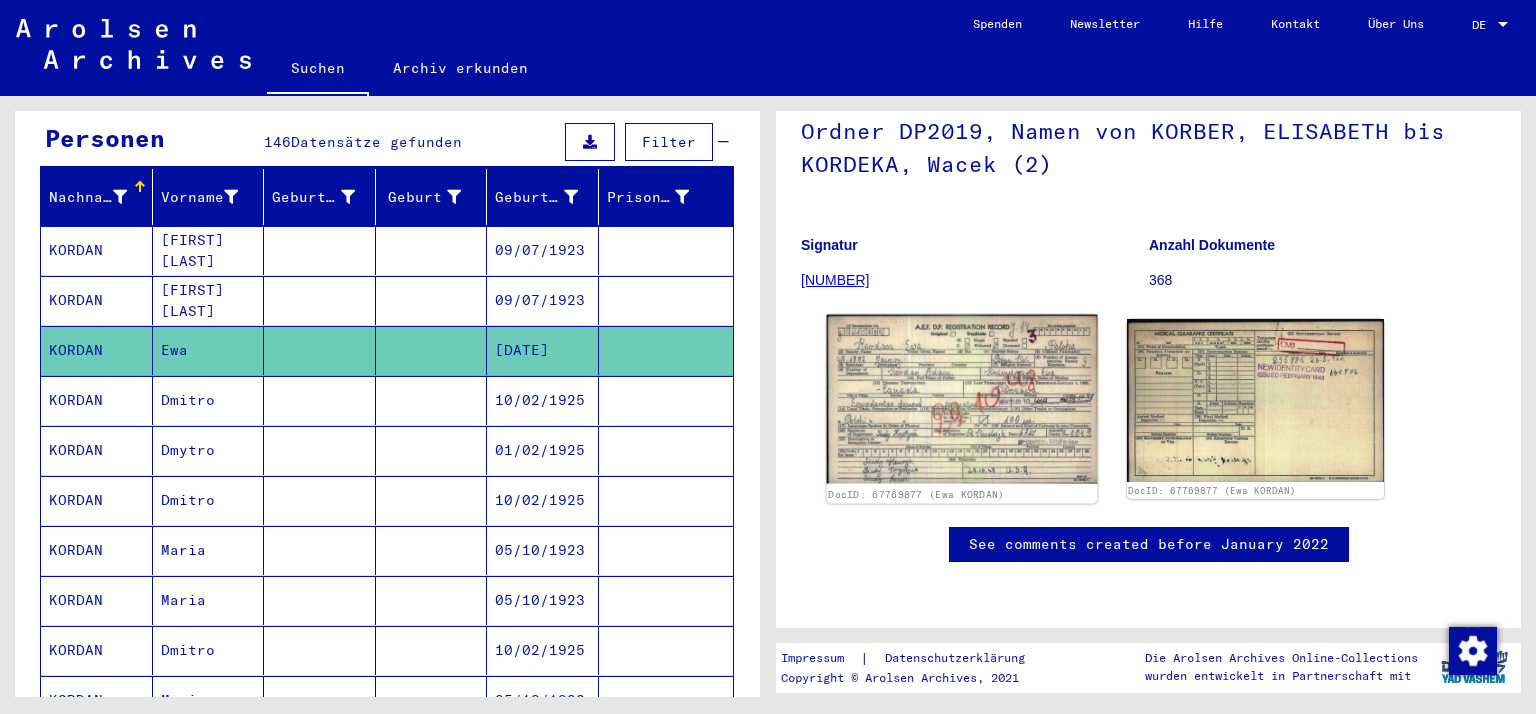 click 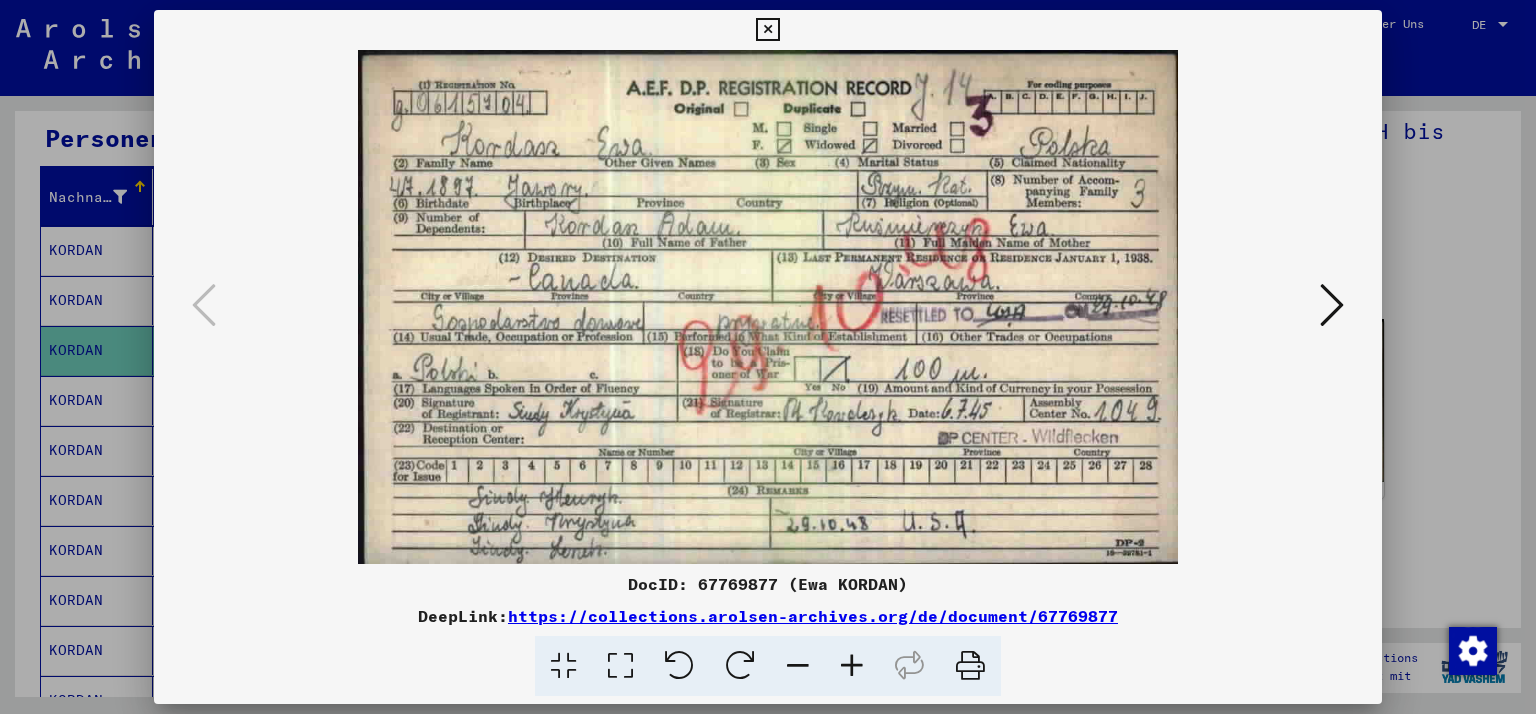 click at bounding box center [767, 30] 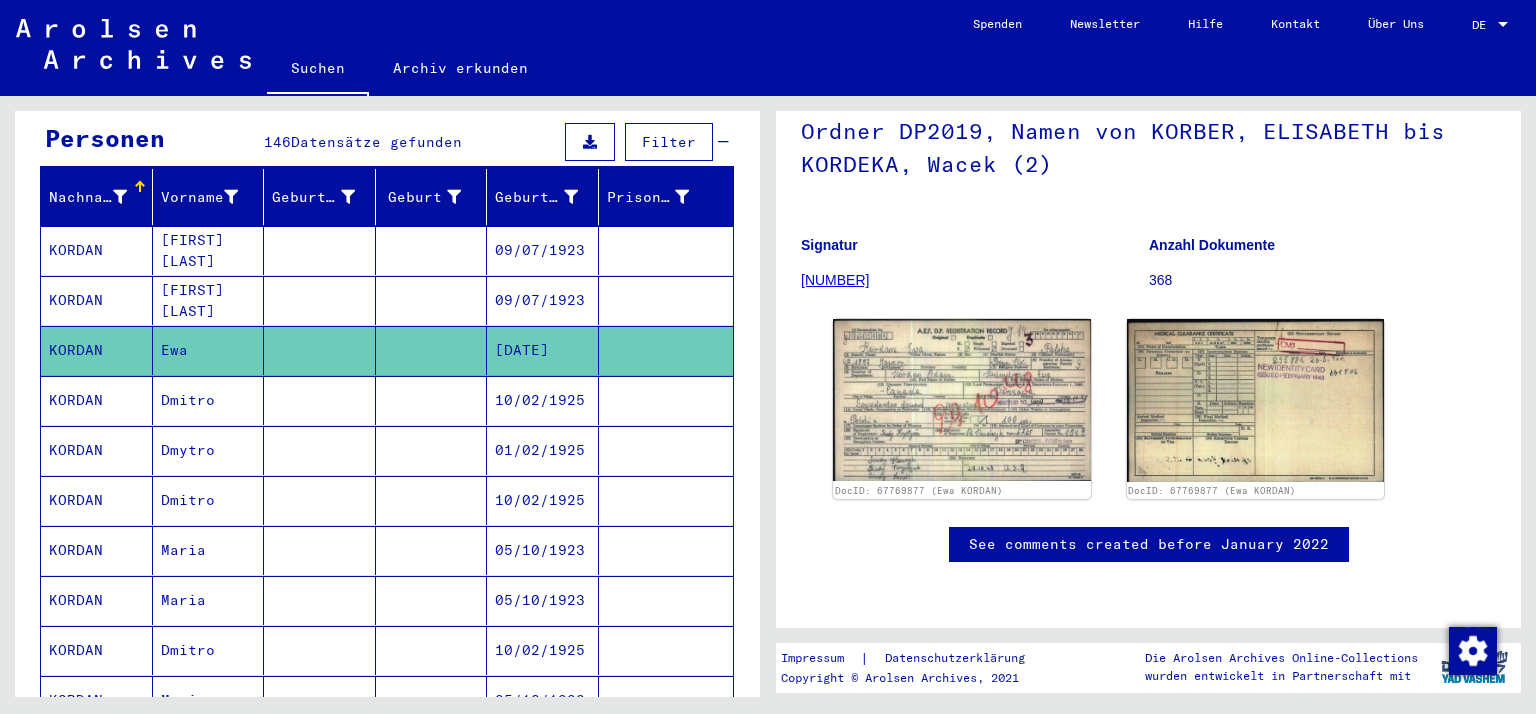 click on "10/02/1925" at bounding box center [543, 450] 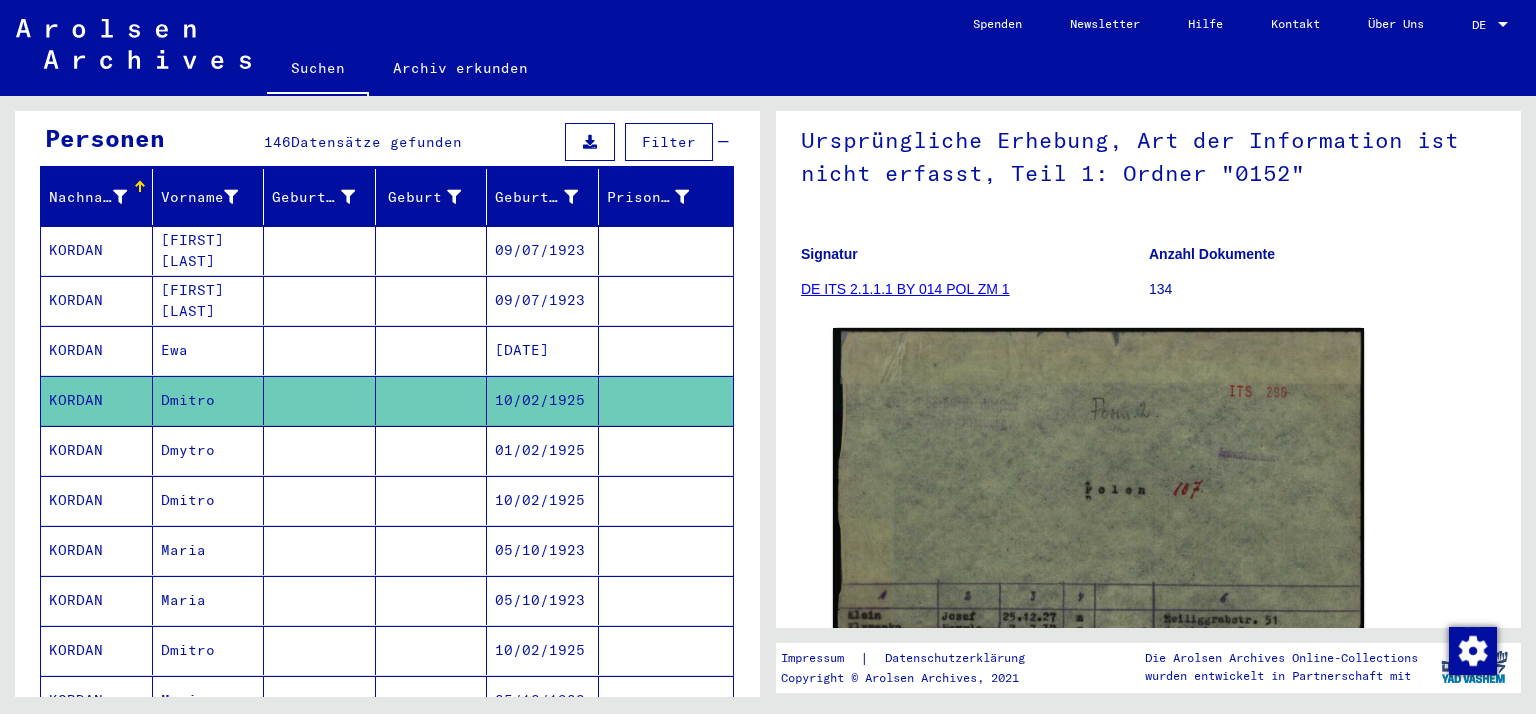 scroll, scrollTop: 200, scrollLeft: 0, axis: vertical 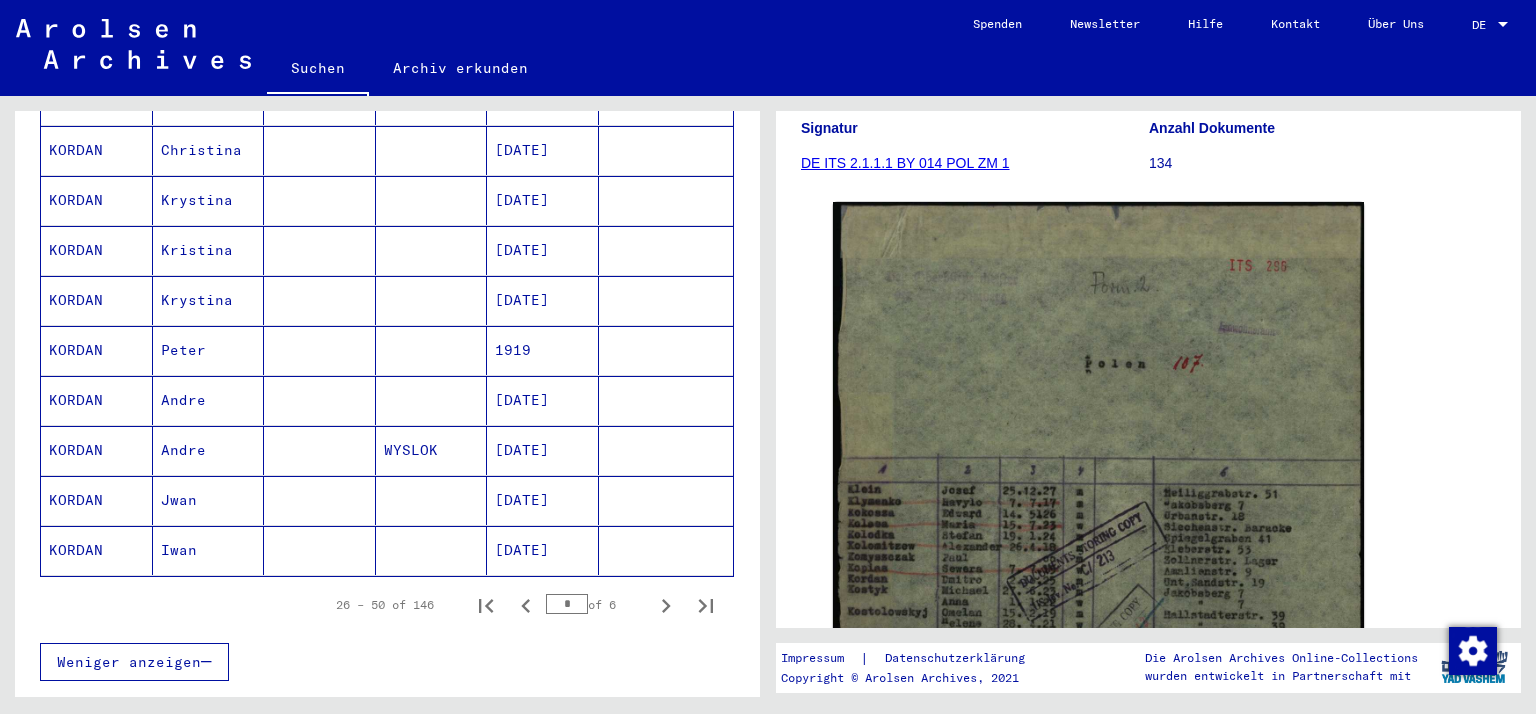 click on "[DATE]" 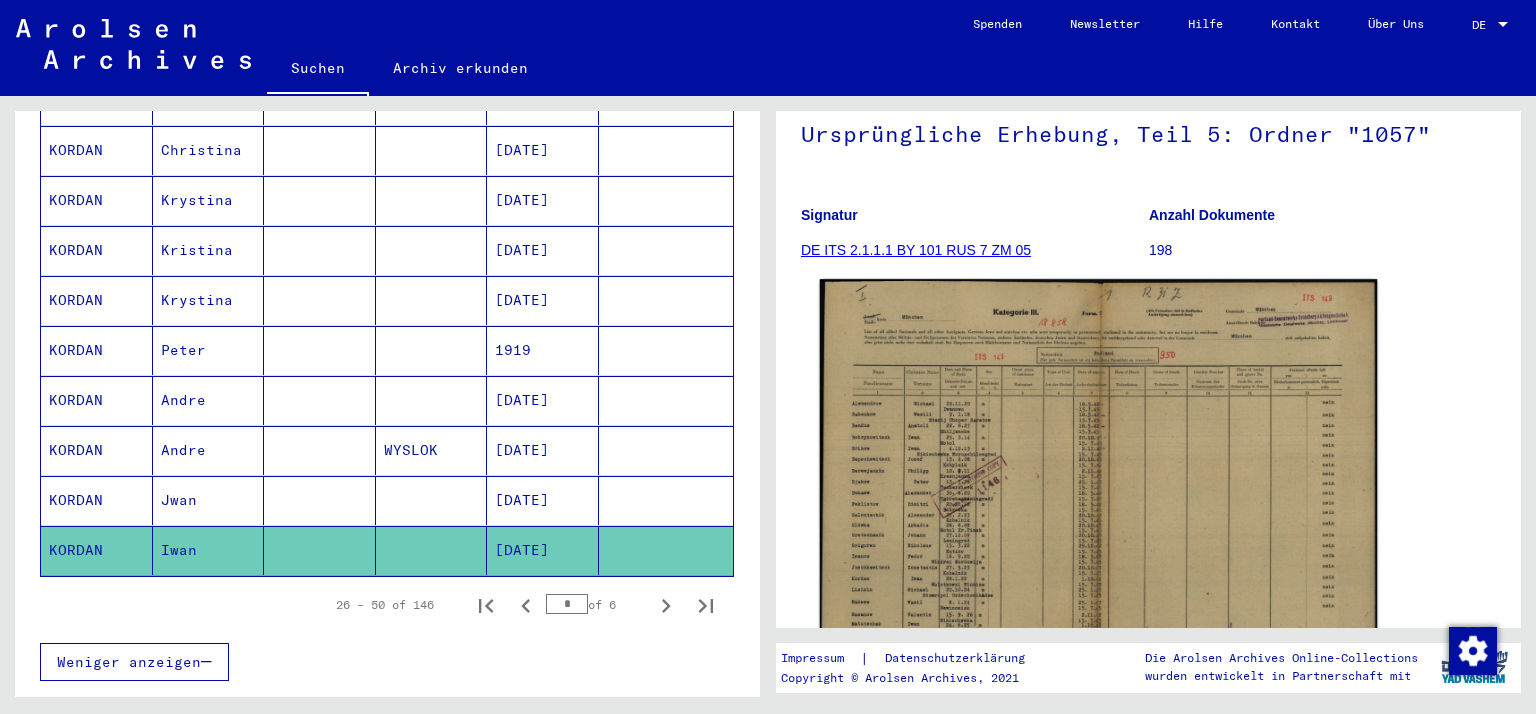 scroll, scrollTop: 200, scrollLeft: 0, axis: vertical 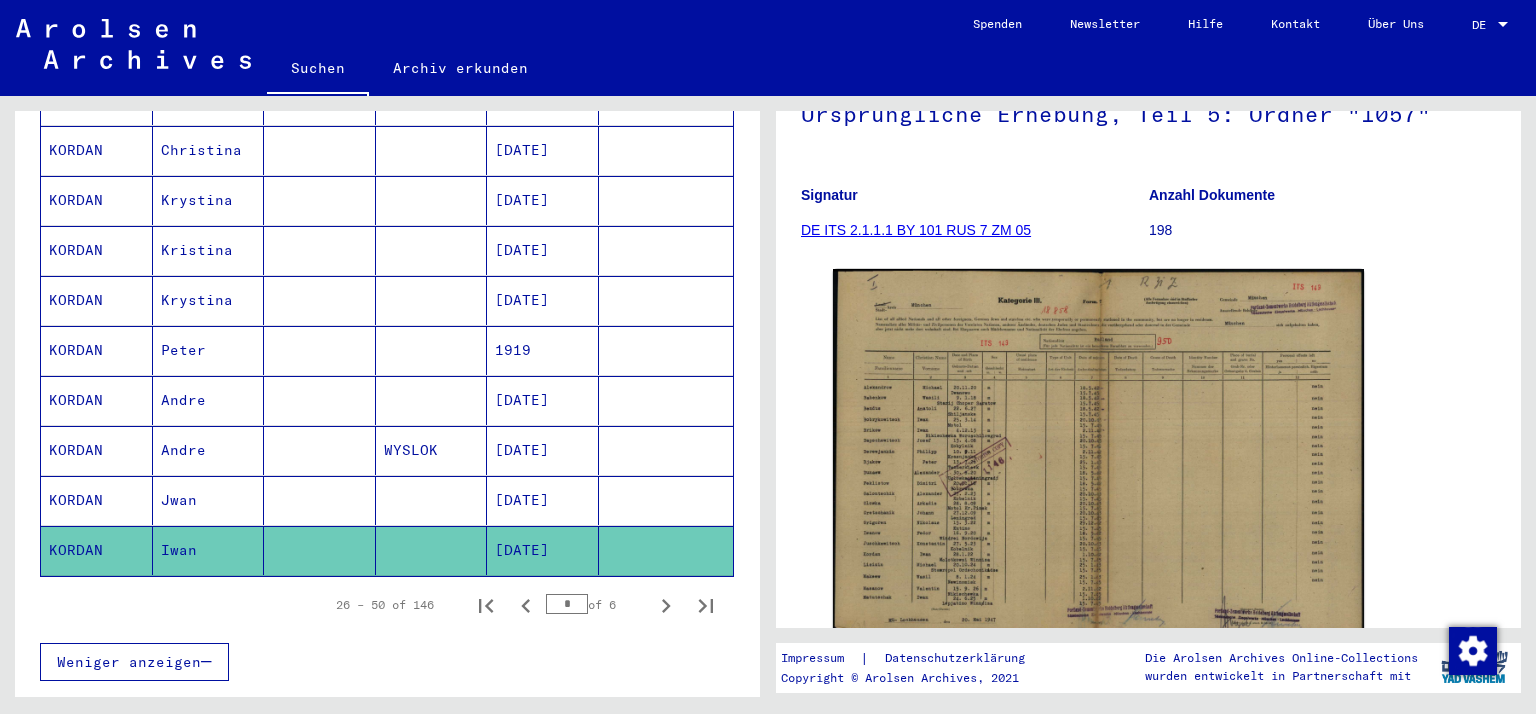 click on "[DATE]" at bounding box center (543, 550) 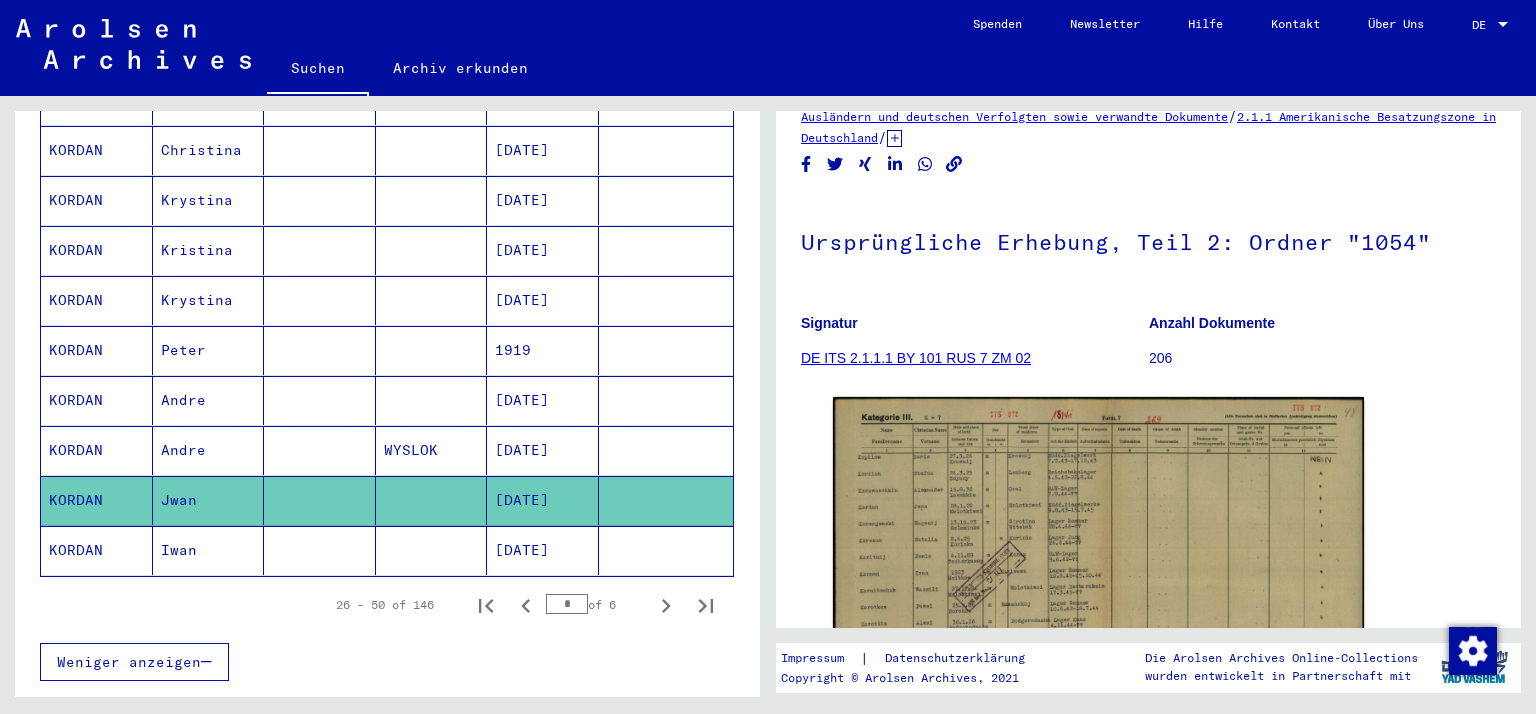 scroll, scrollTop: 100, scrollLeft: 0, axis: vertical 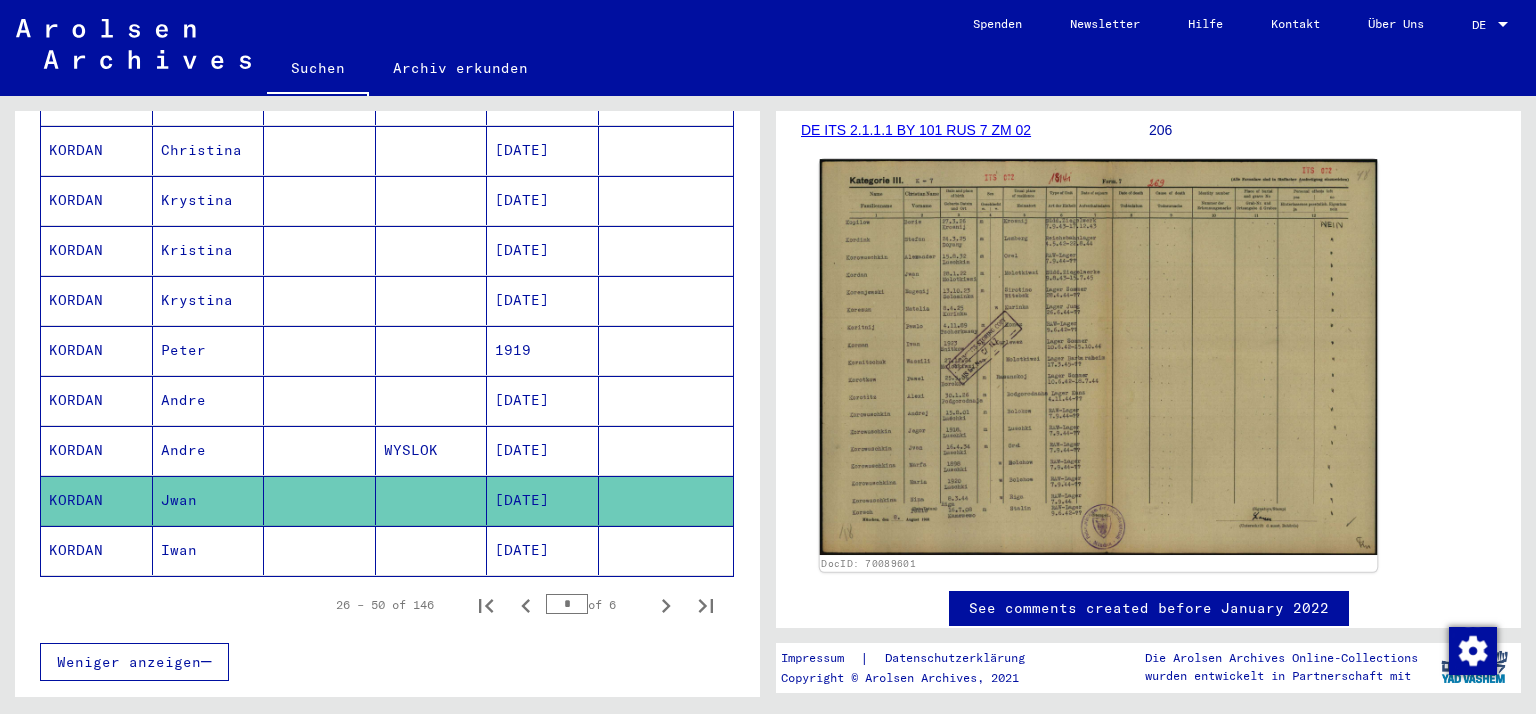 click 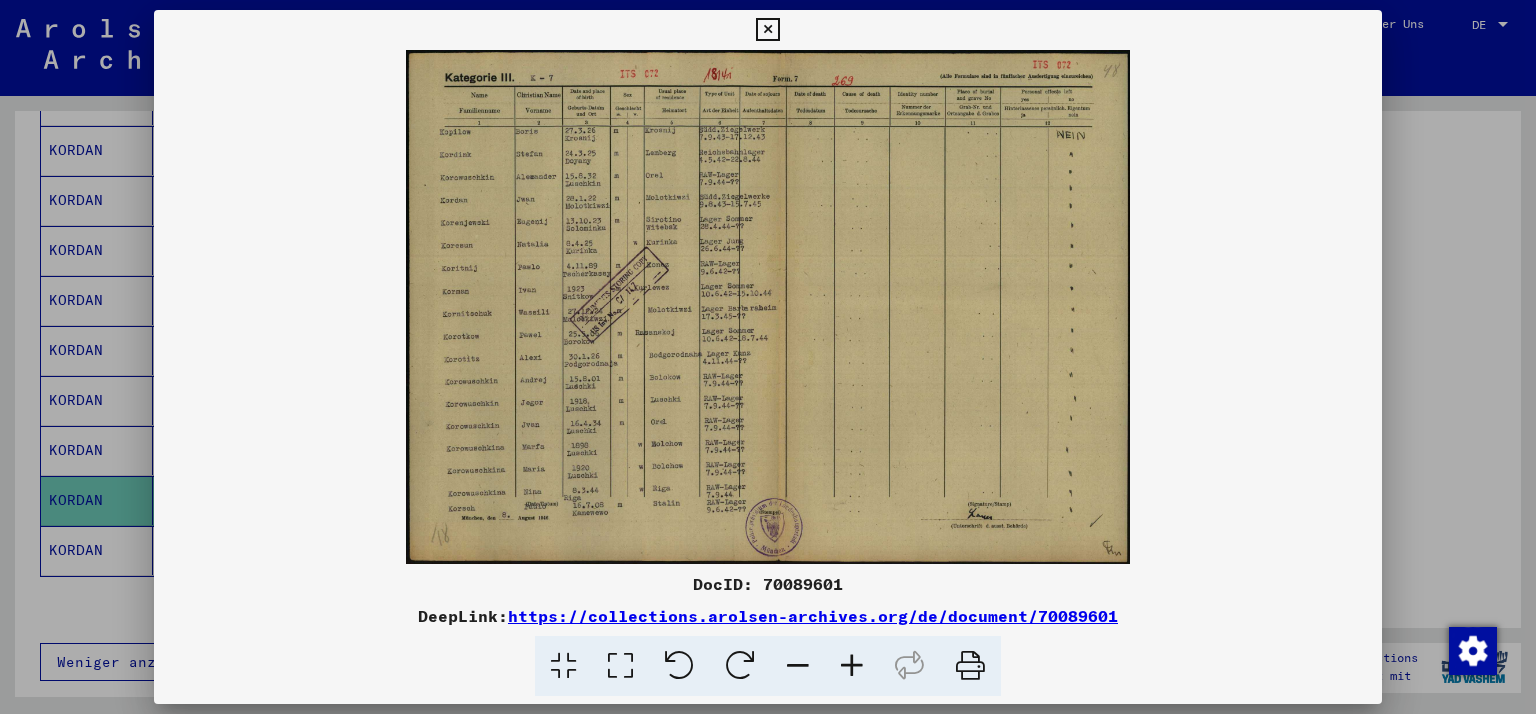 click at bounding box center [767, 30] 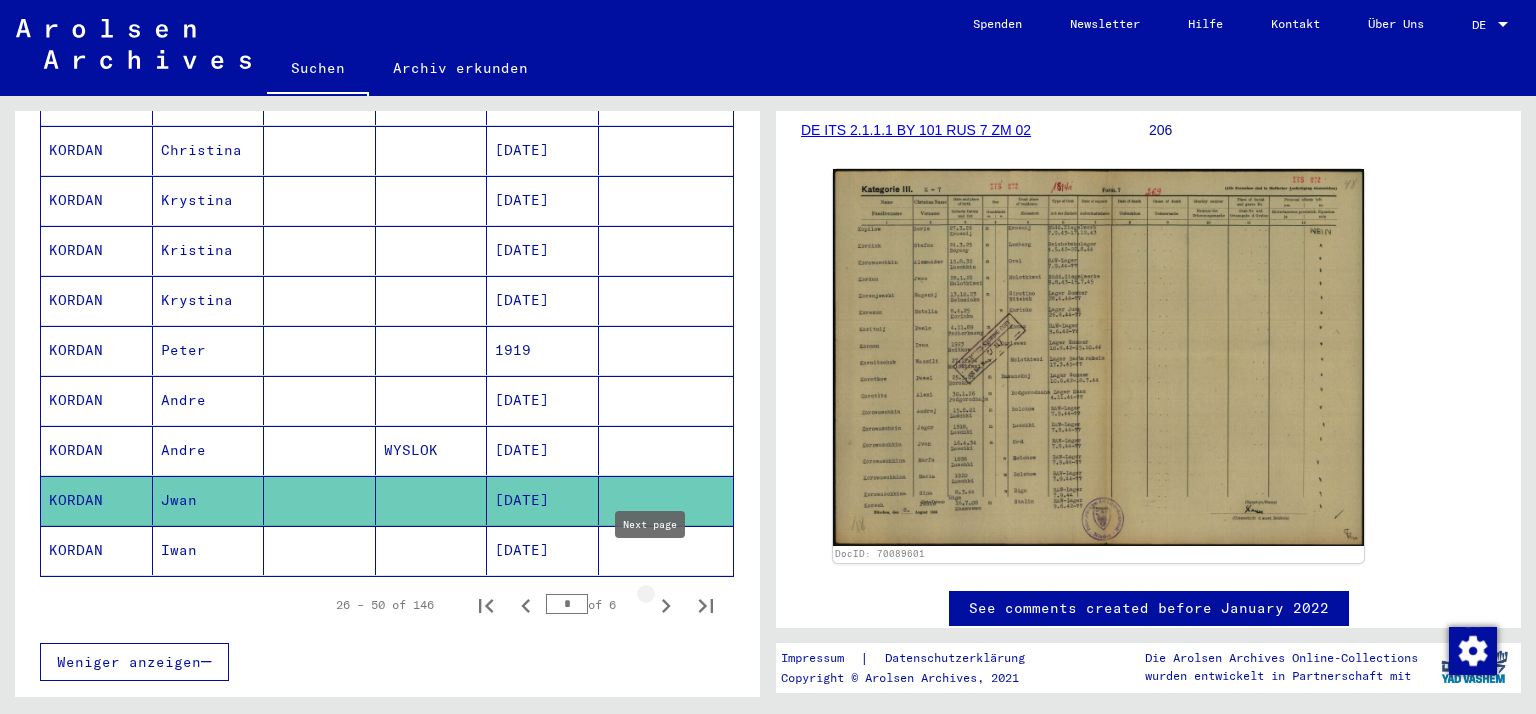 click 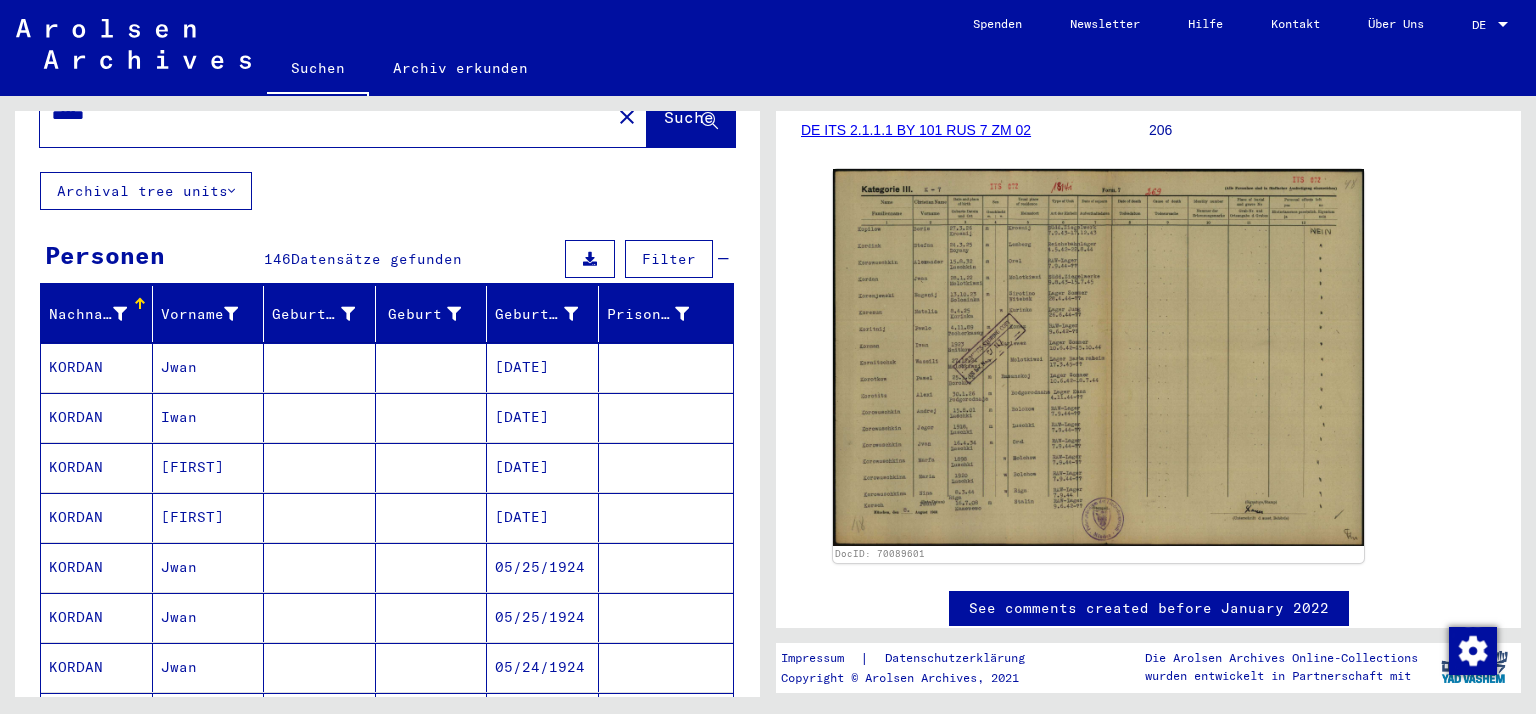 scroll, scrollTop: 0, scrollLeft: 0, axis: both 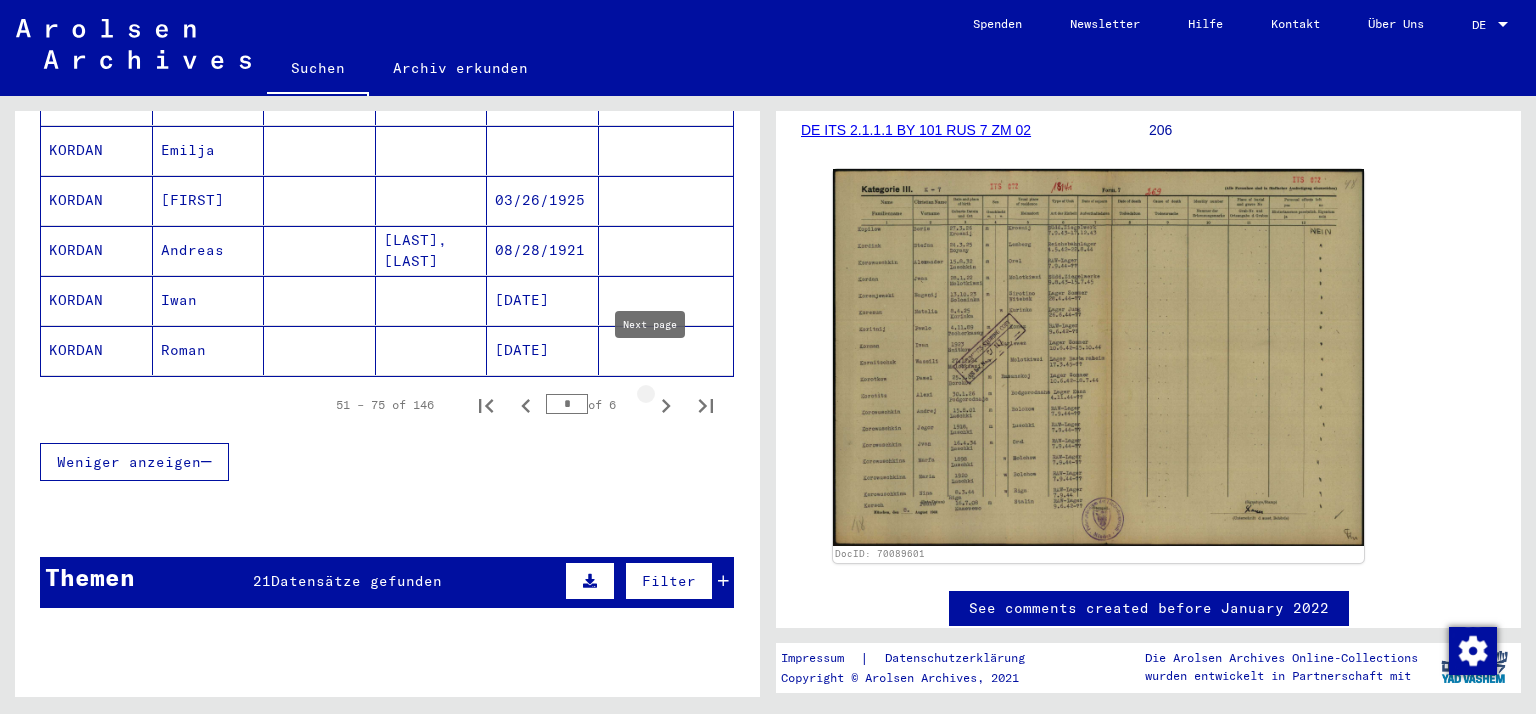 click 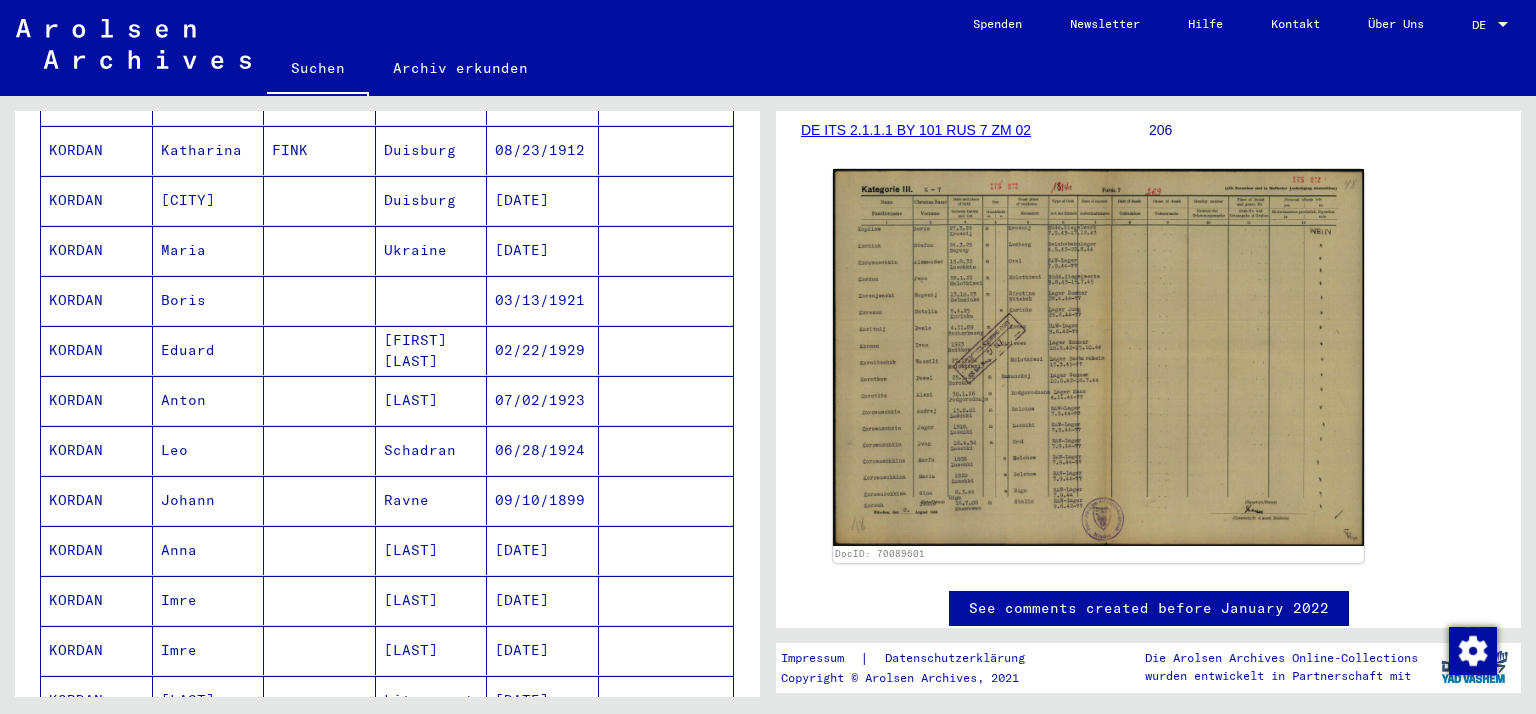 click on "03/13/1921" at bounding box center (543, 350) 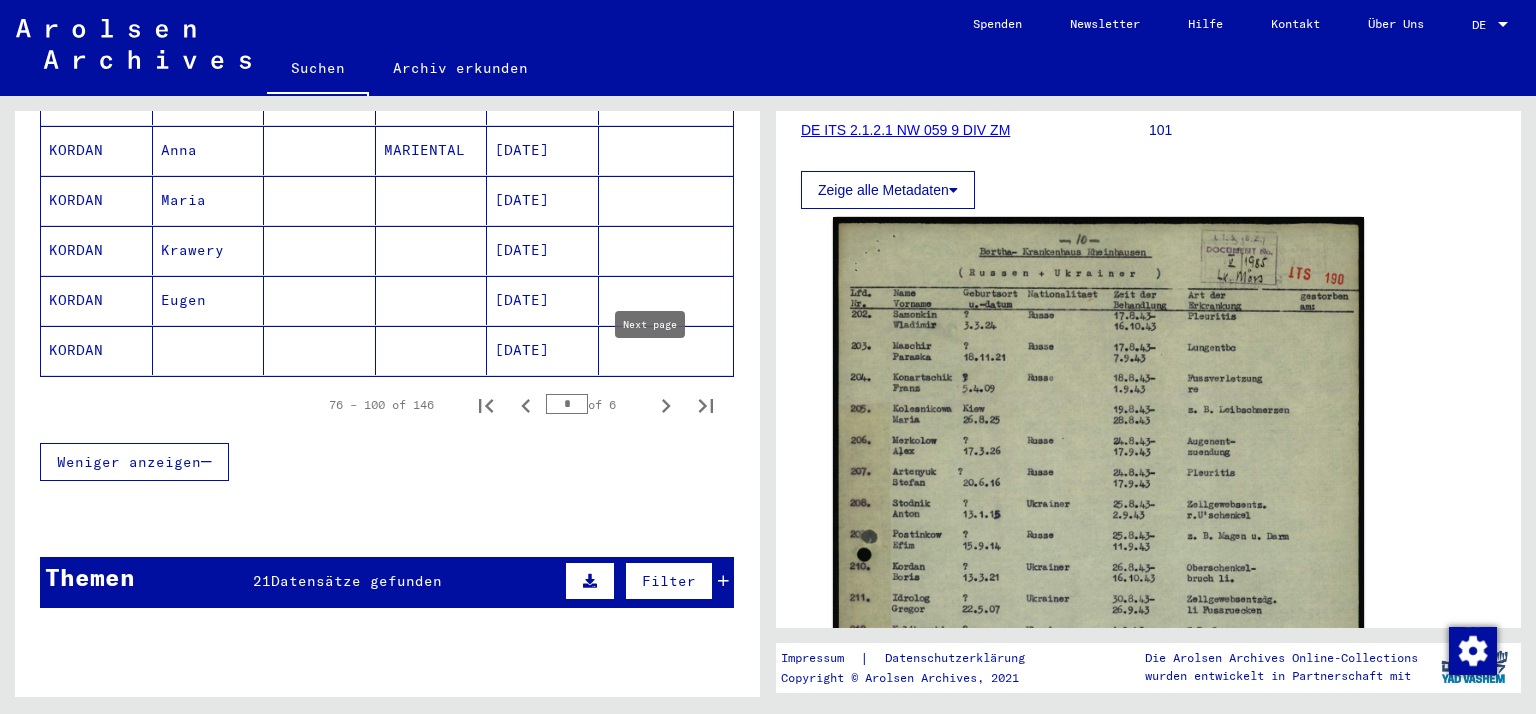 click 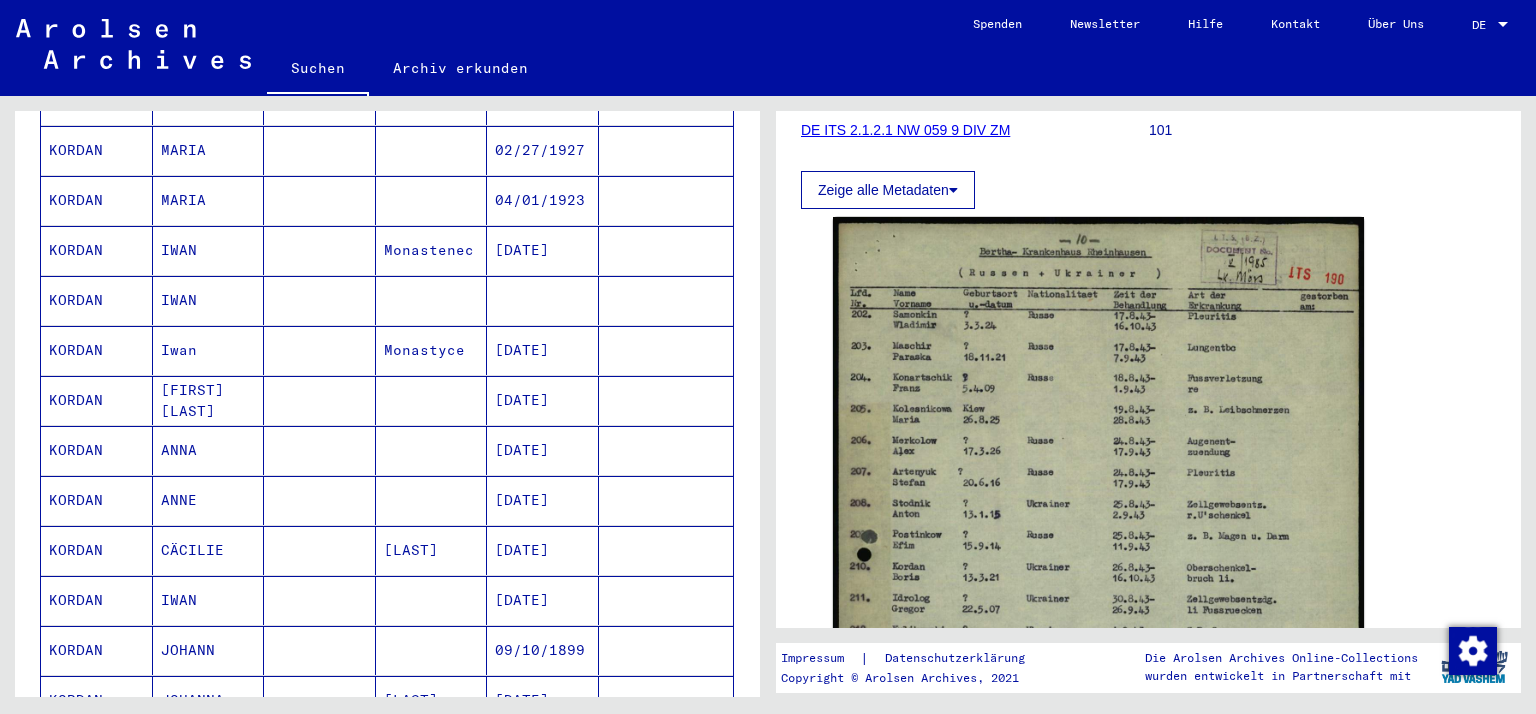 click on "[DATE]" at bounding box center (543, 400) 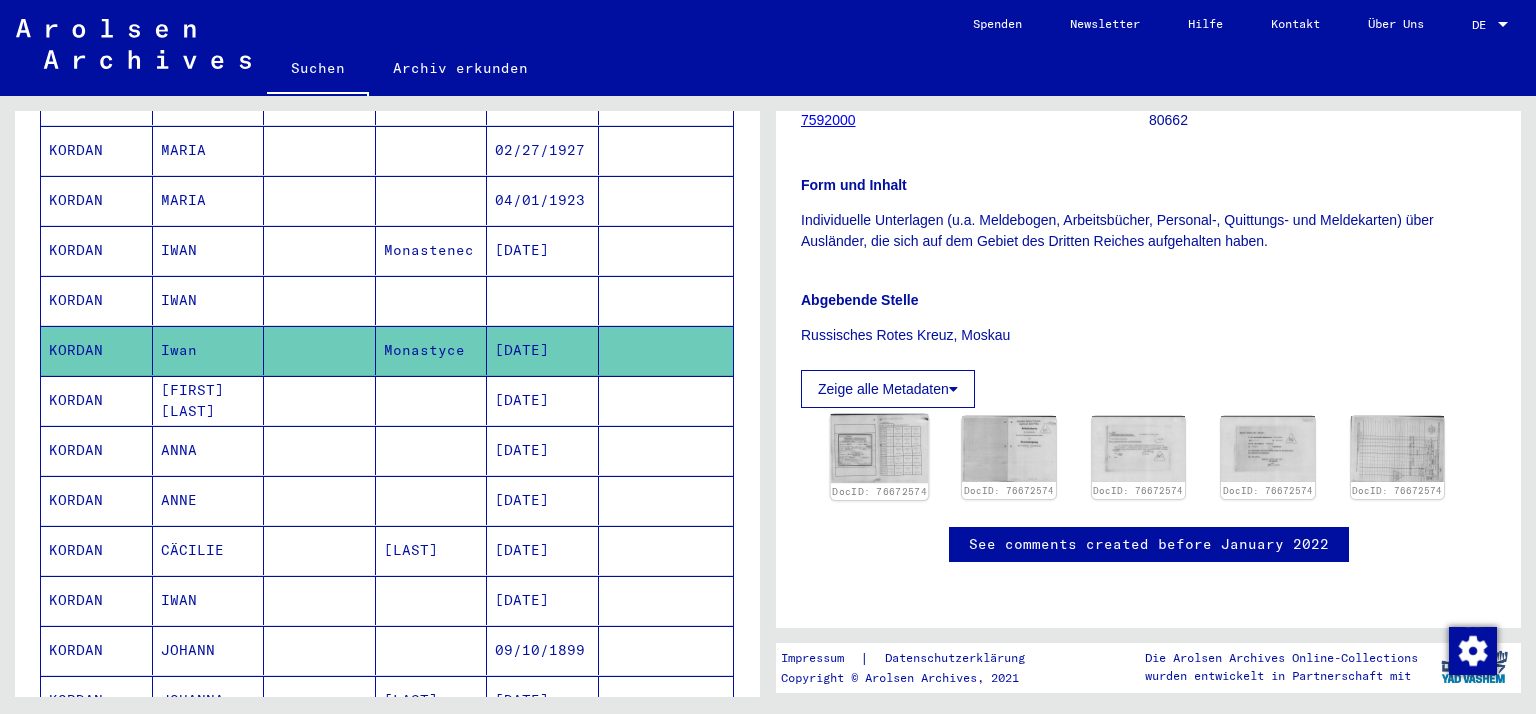 click 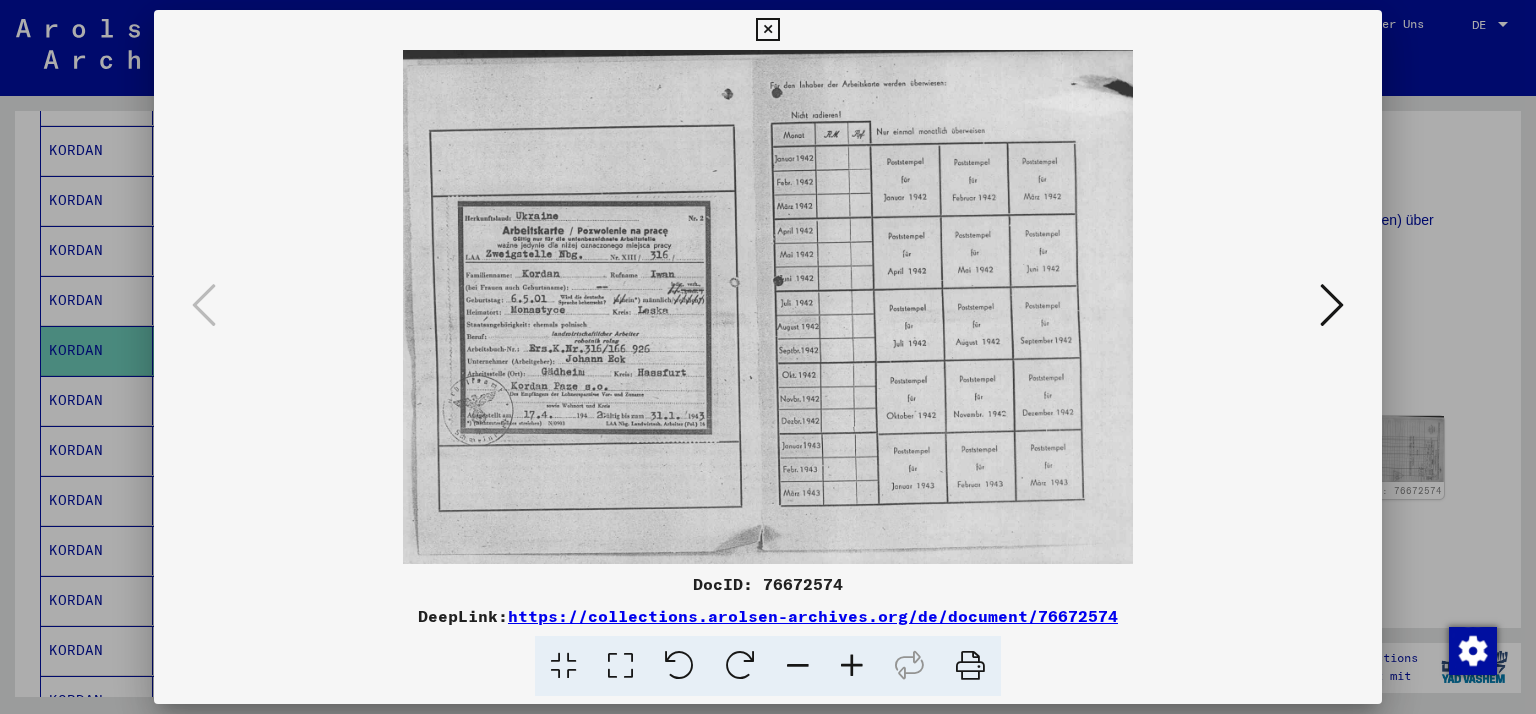 click at bounding box center [1332, 305] 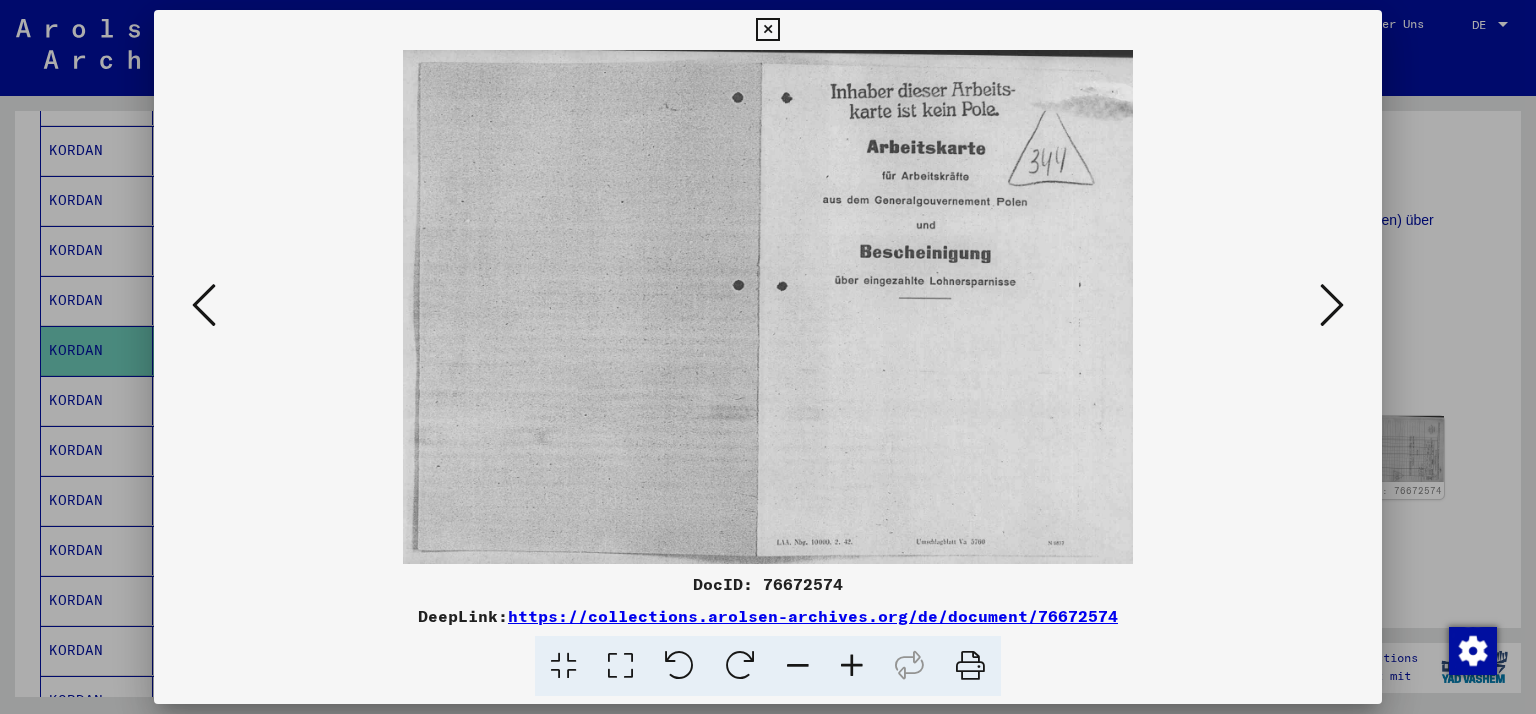 click at bounding box center (1332, 305) 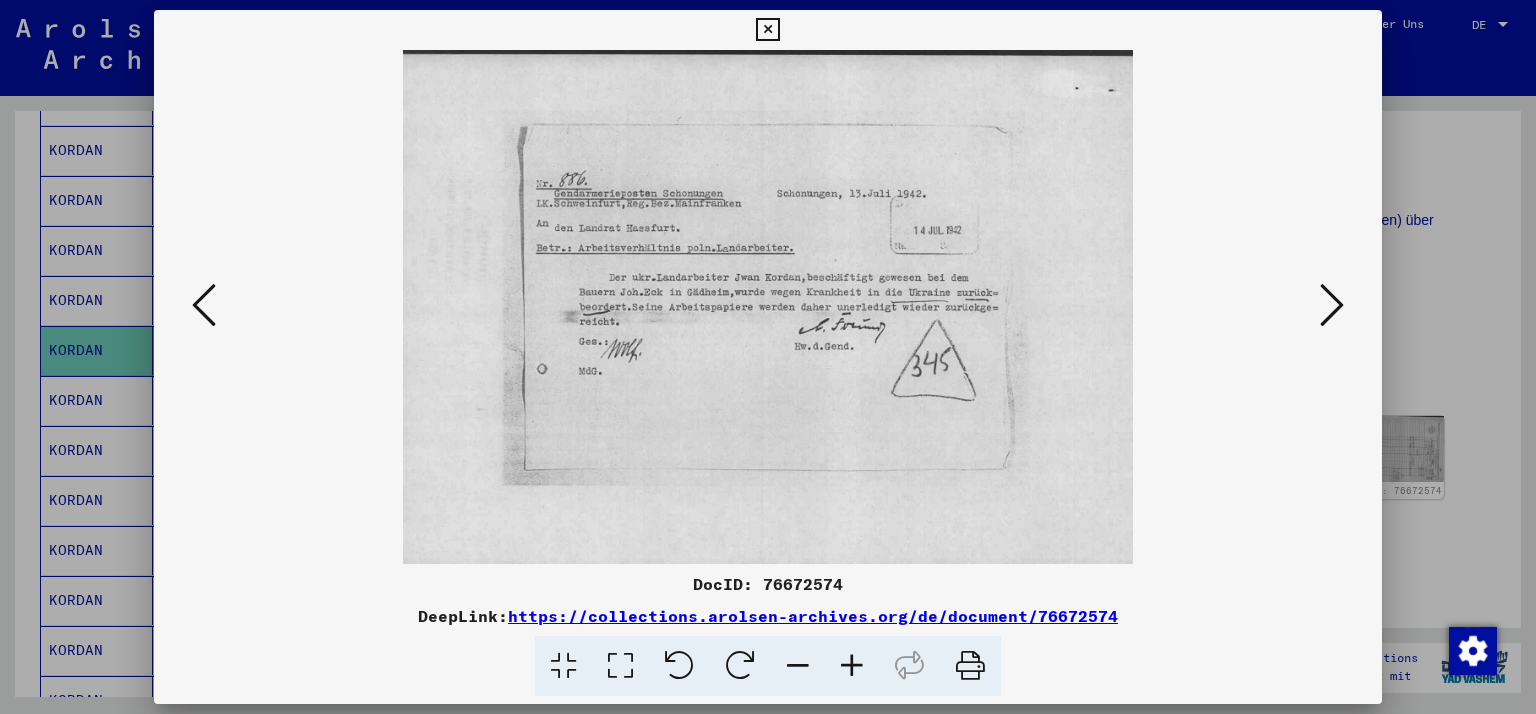 click at bounding box center [1332, 305] 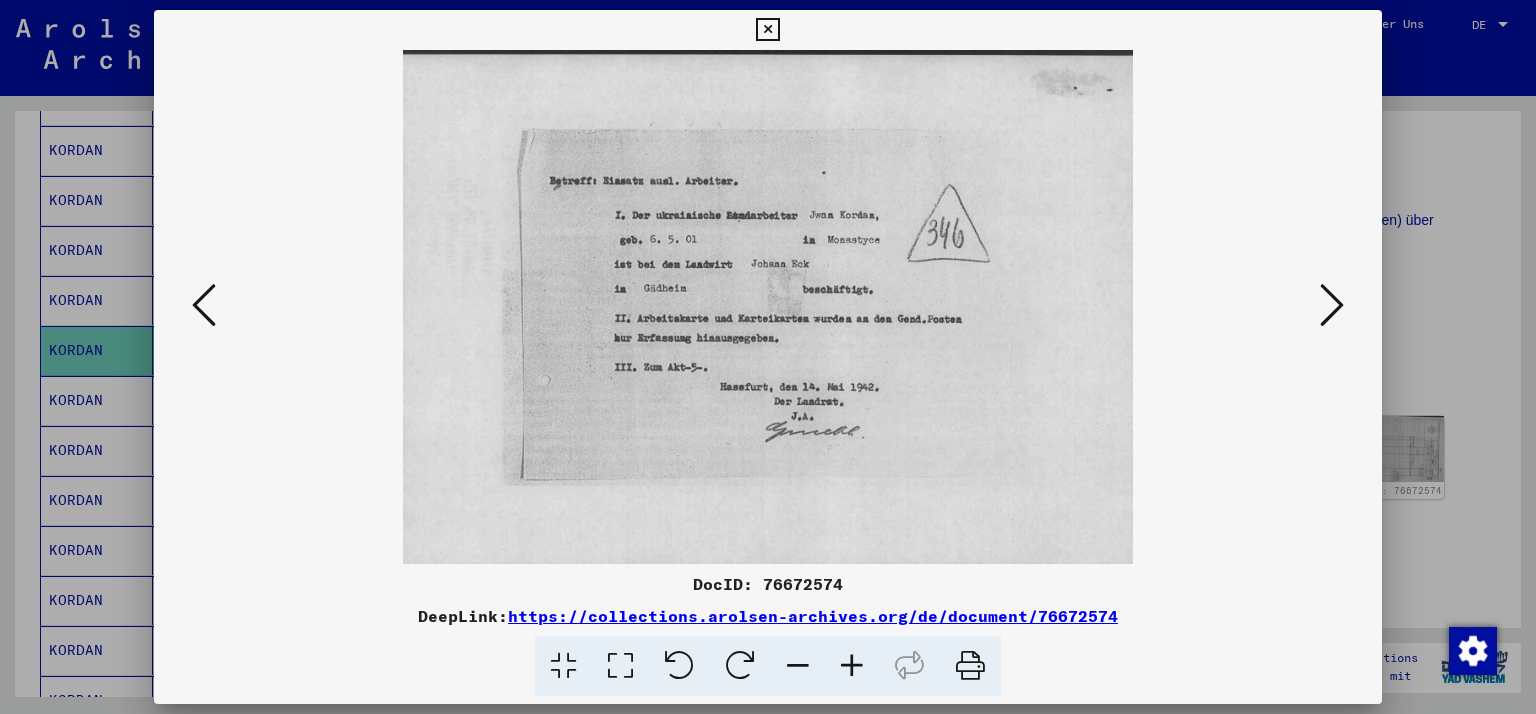 click at bounding box center (1332, 305) 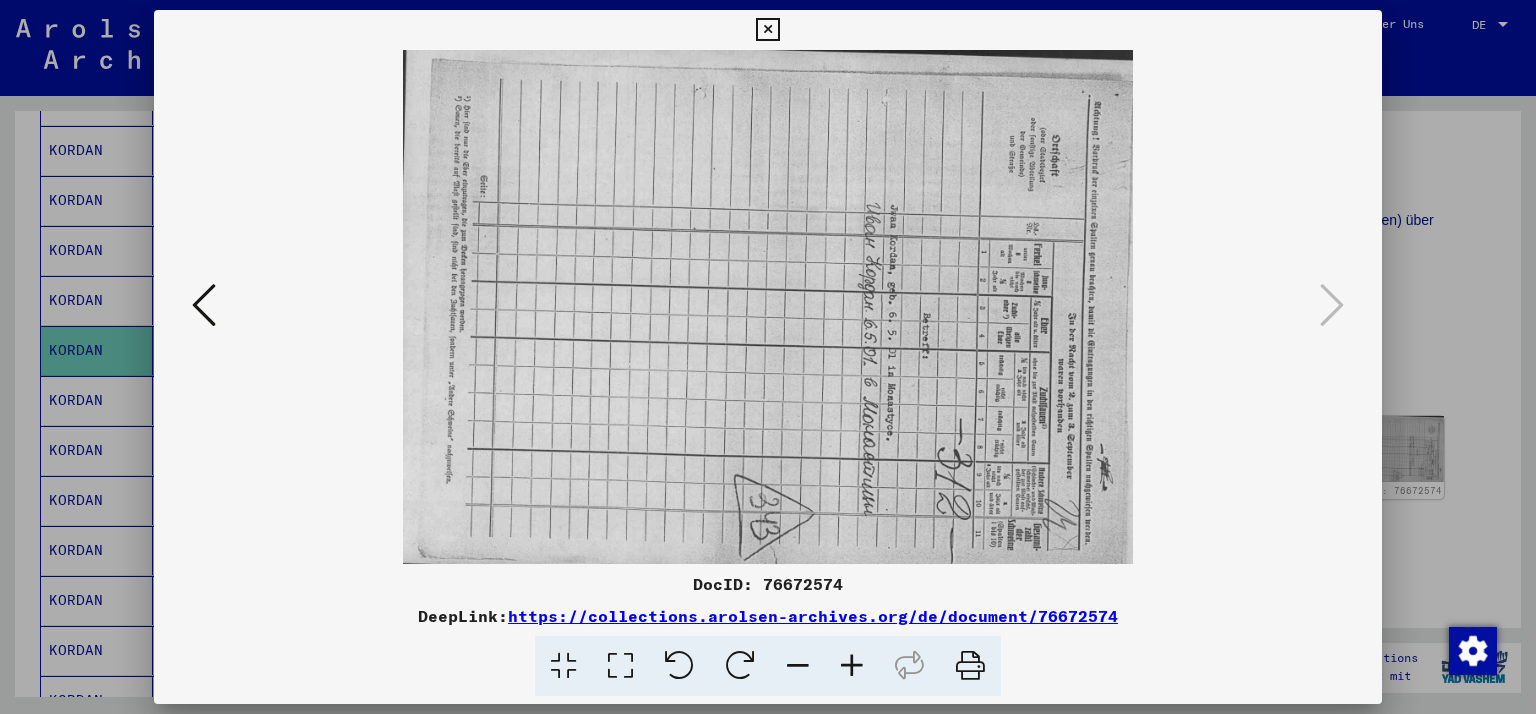click at bounding box center (767, 30) 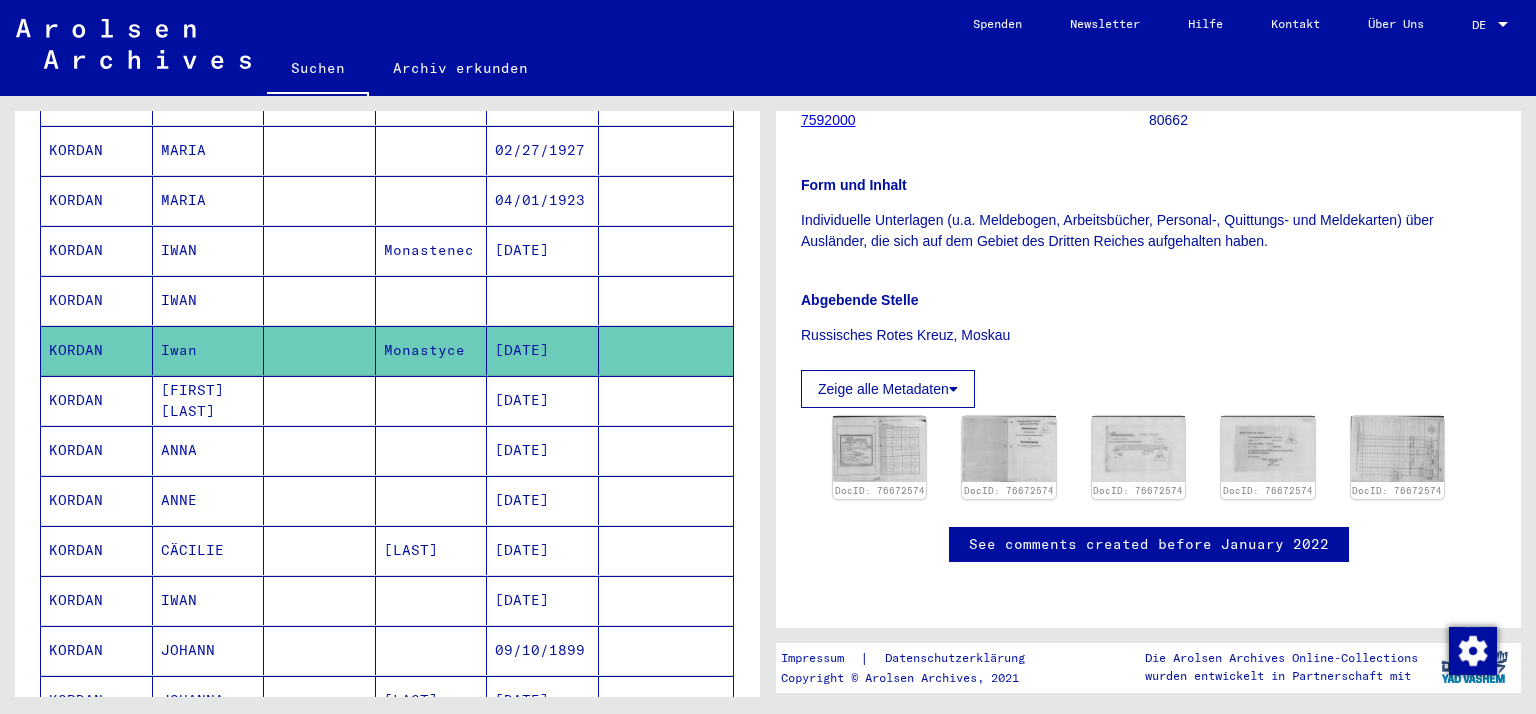 click on "[DATE]" at bounding box center [543, 300] 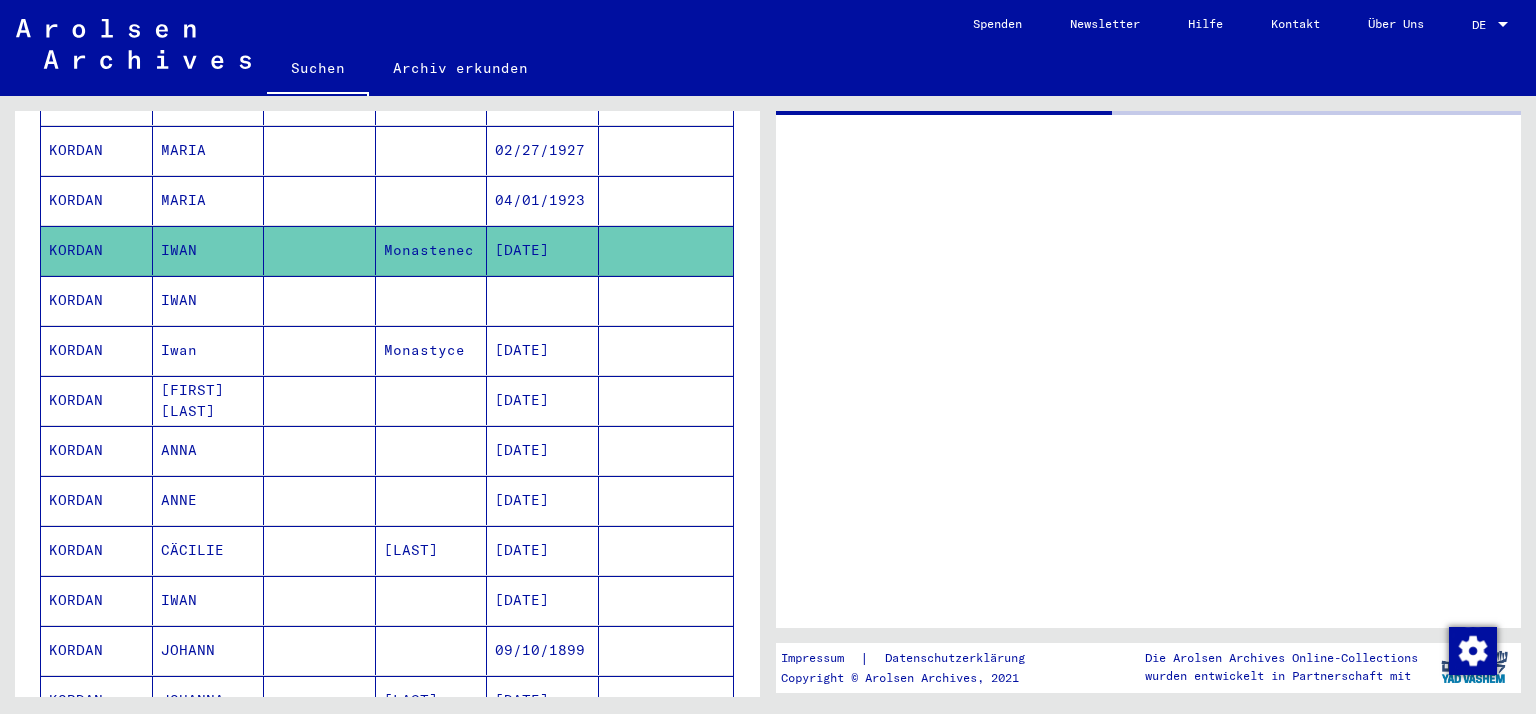 scroll, scrollTop: 0, scrollLeft: 0, axis: both 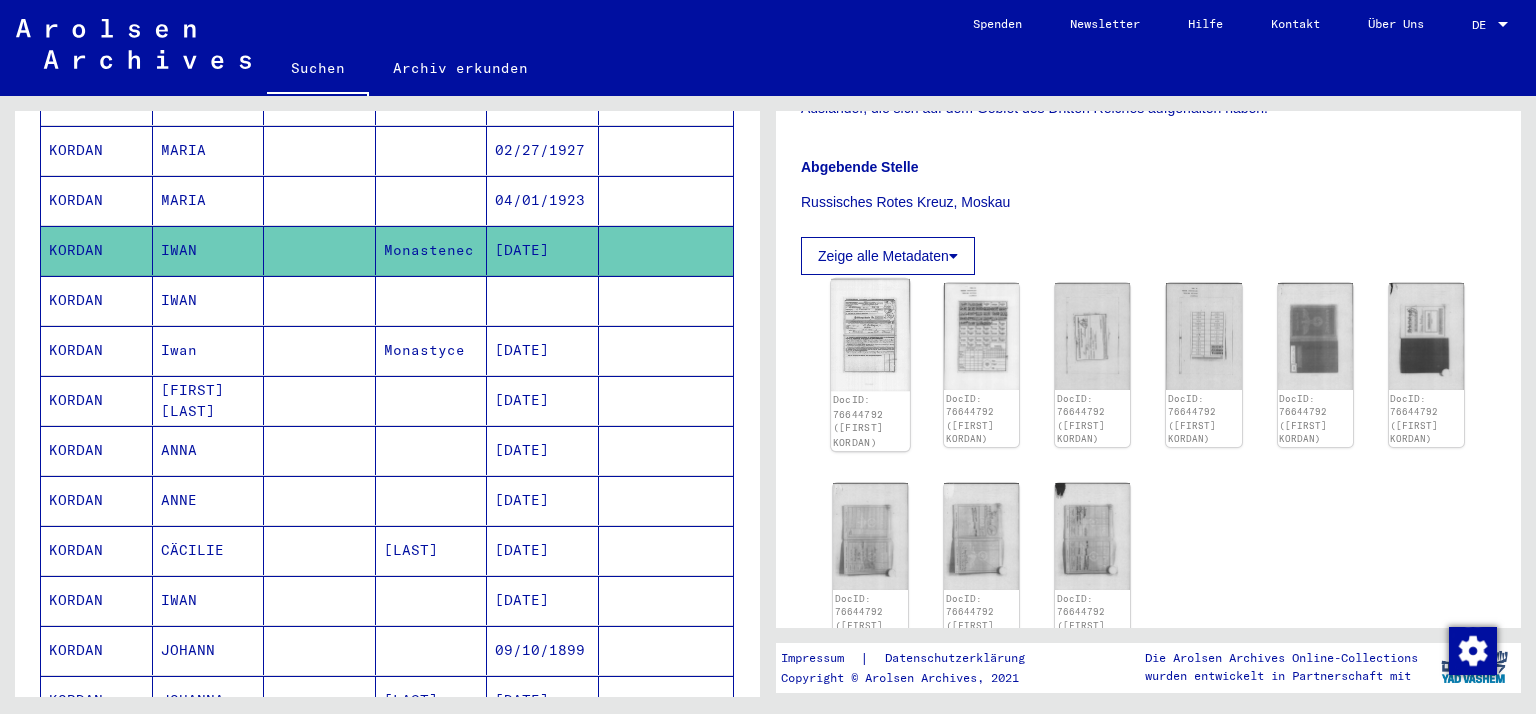 click 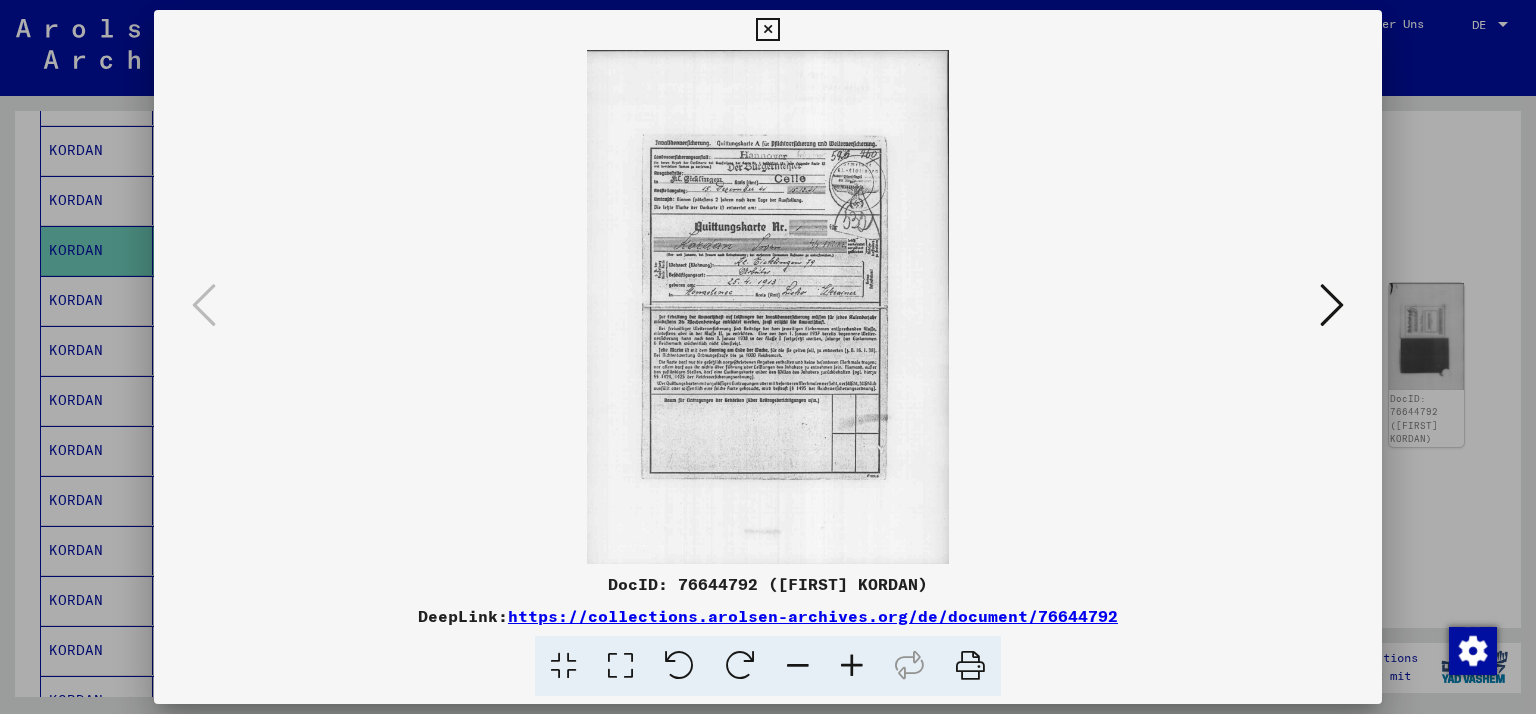 click at bounding box center (1332, 305) 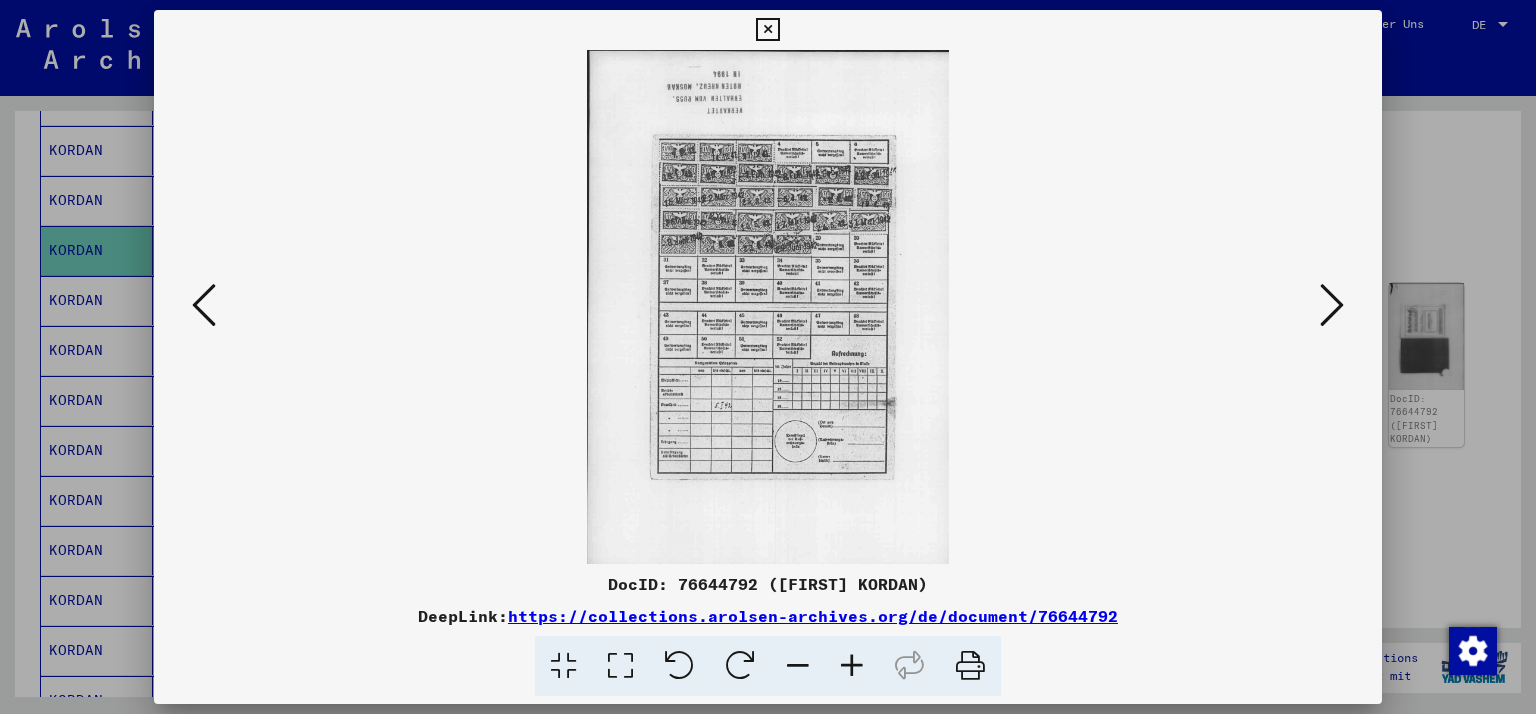 click at bounding box center [1332, 305] 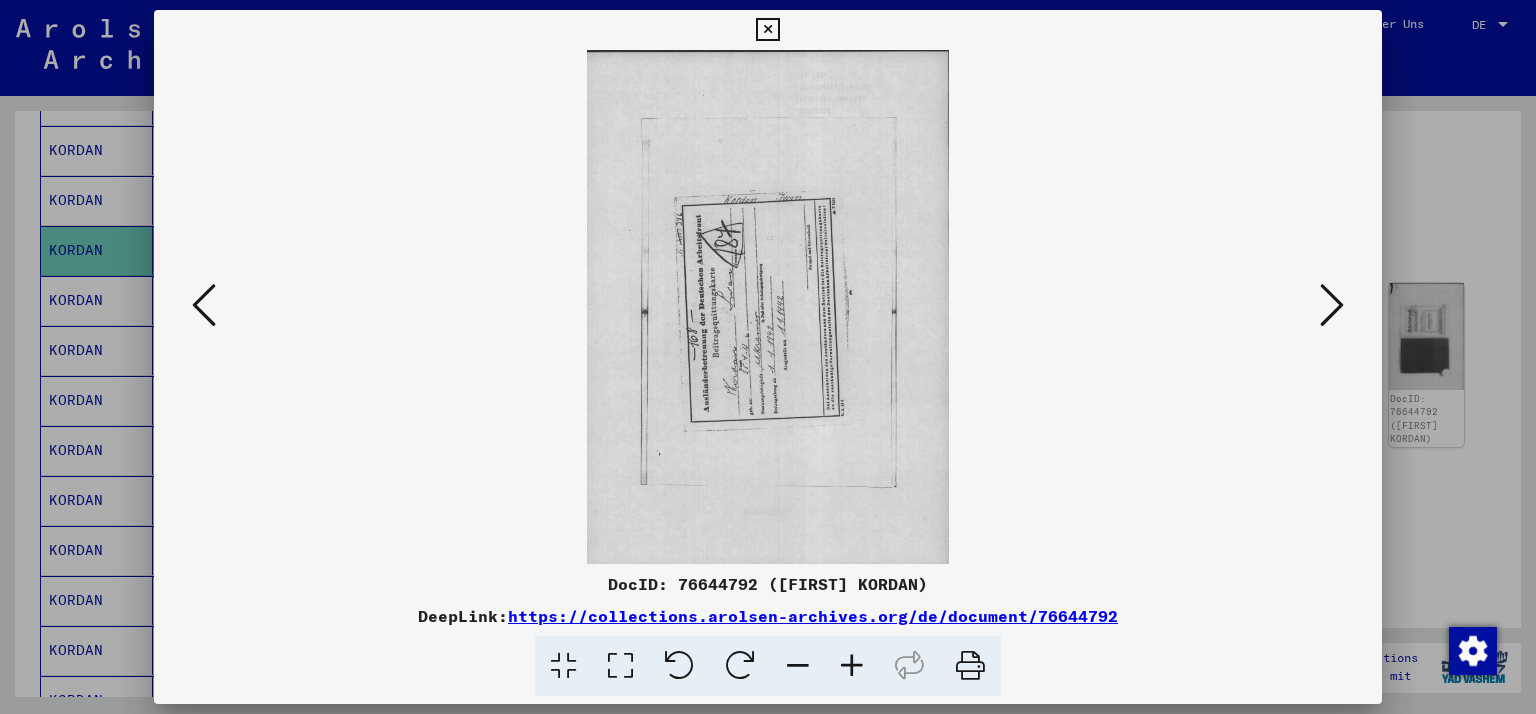 click at bounding box center (1332, 305) 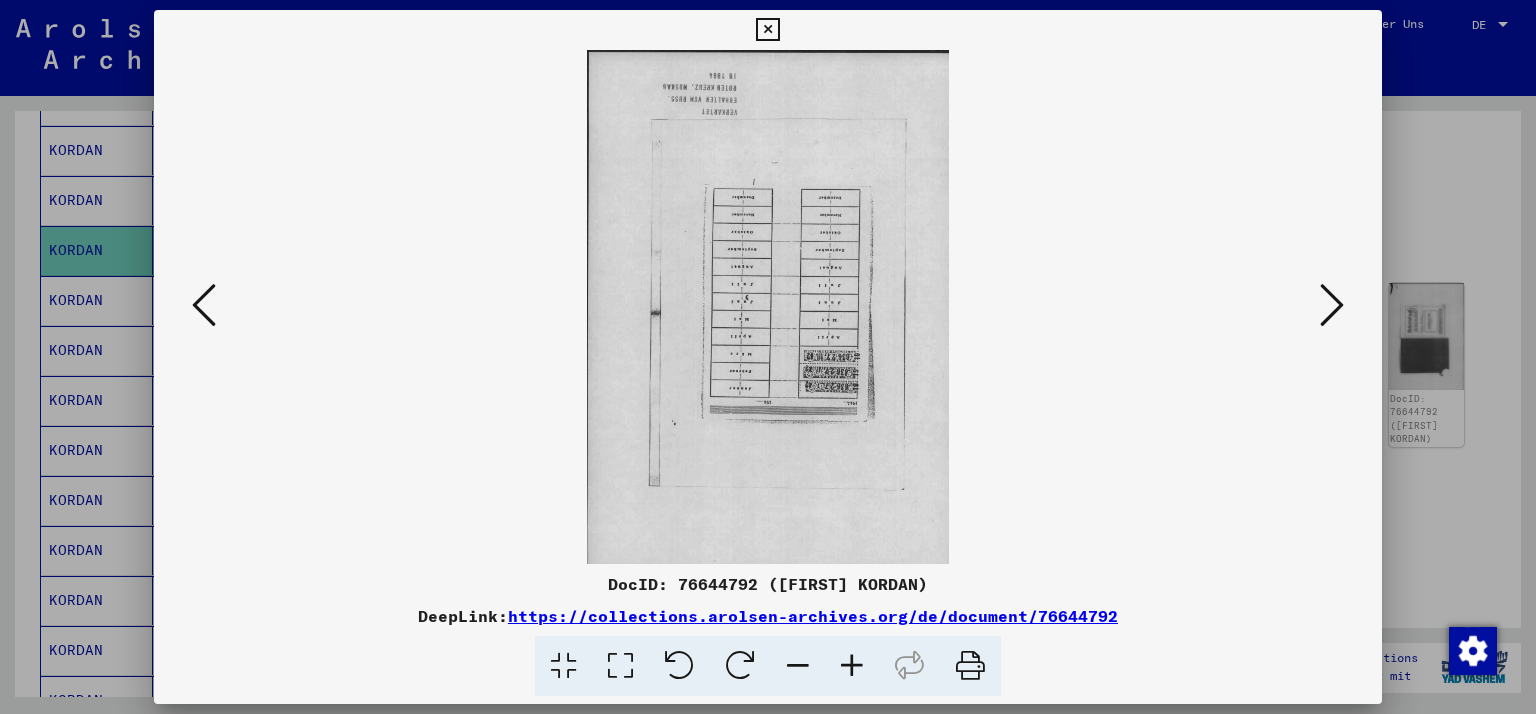 click at bounding box center (1332, 305) 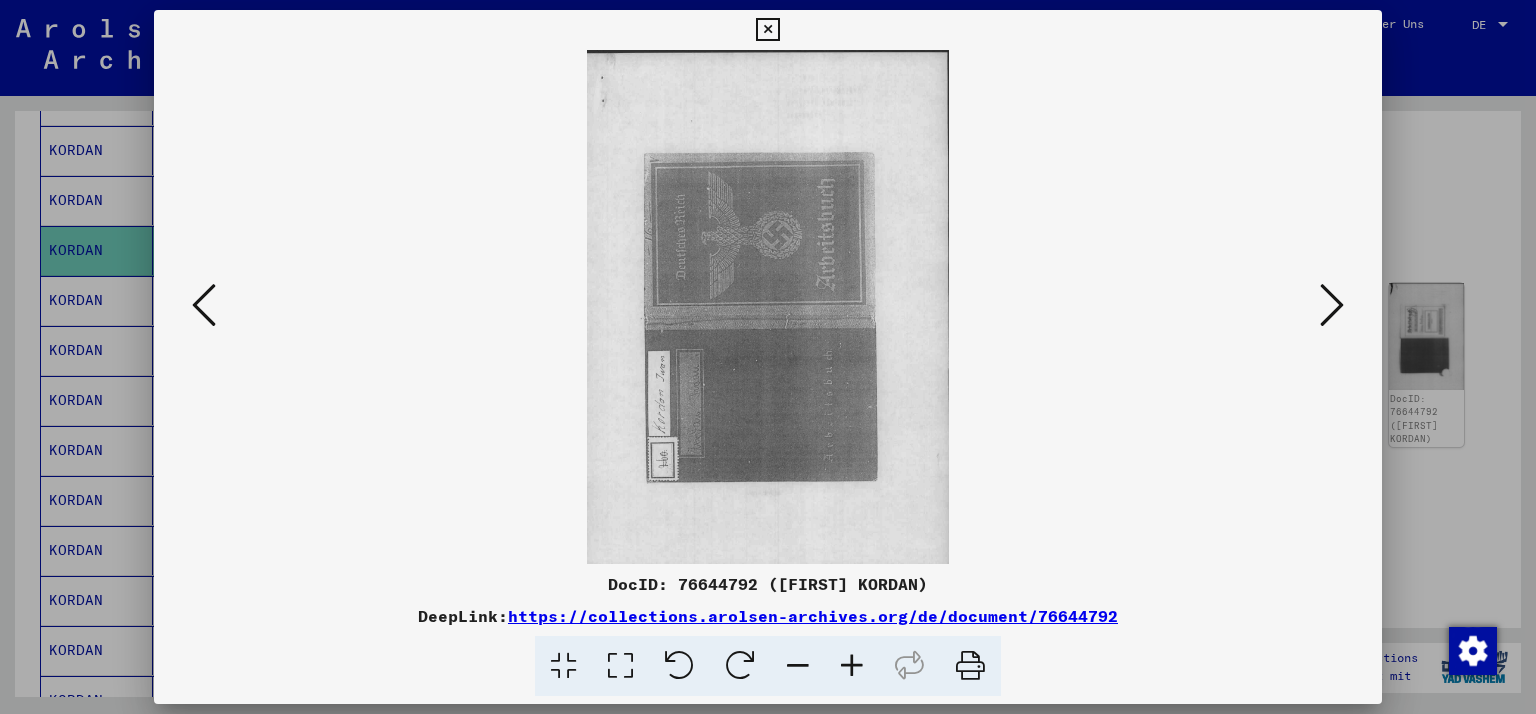 click at bounding box center [1332, 305] 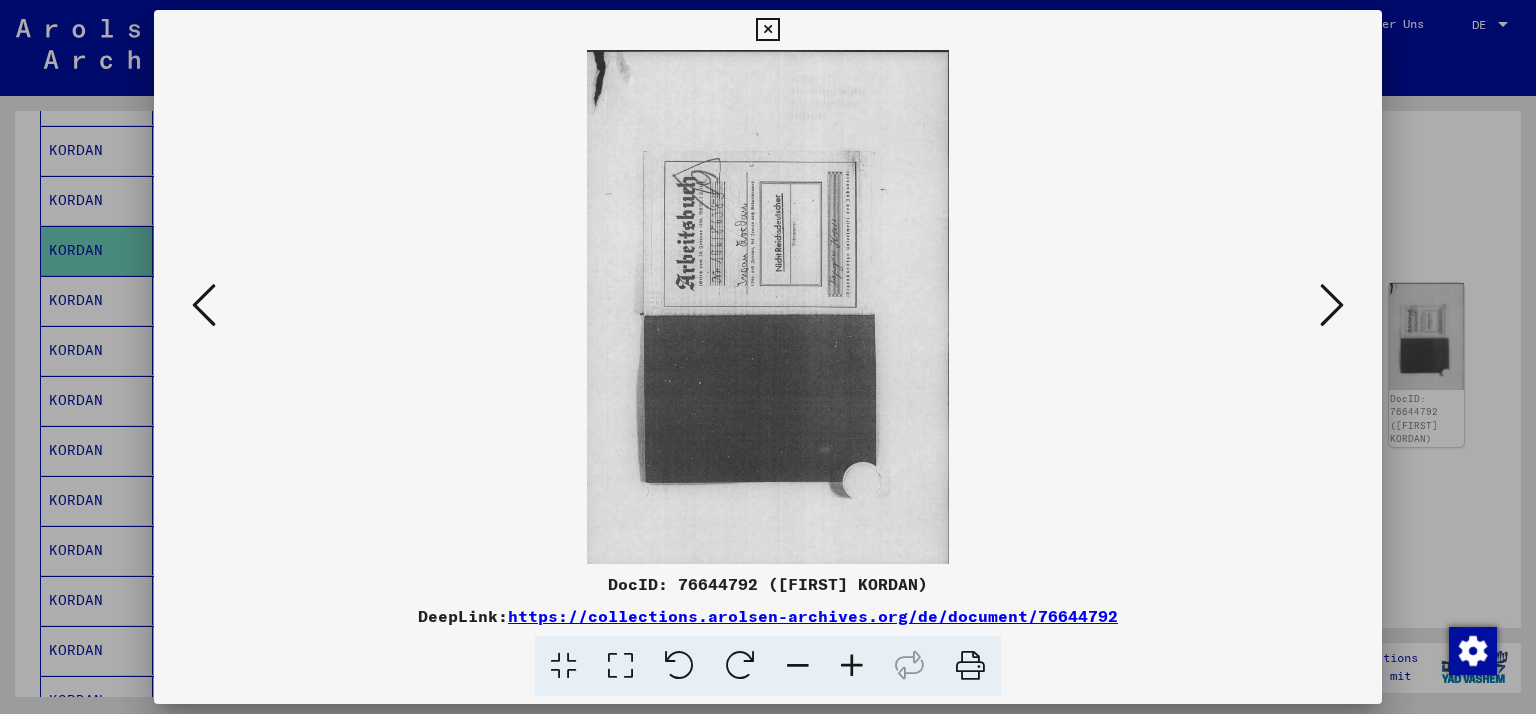 click at bounding box center [1332, 305] 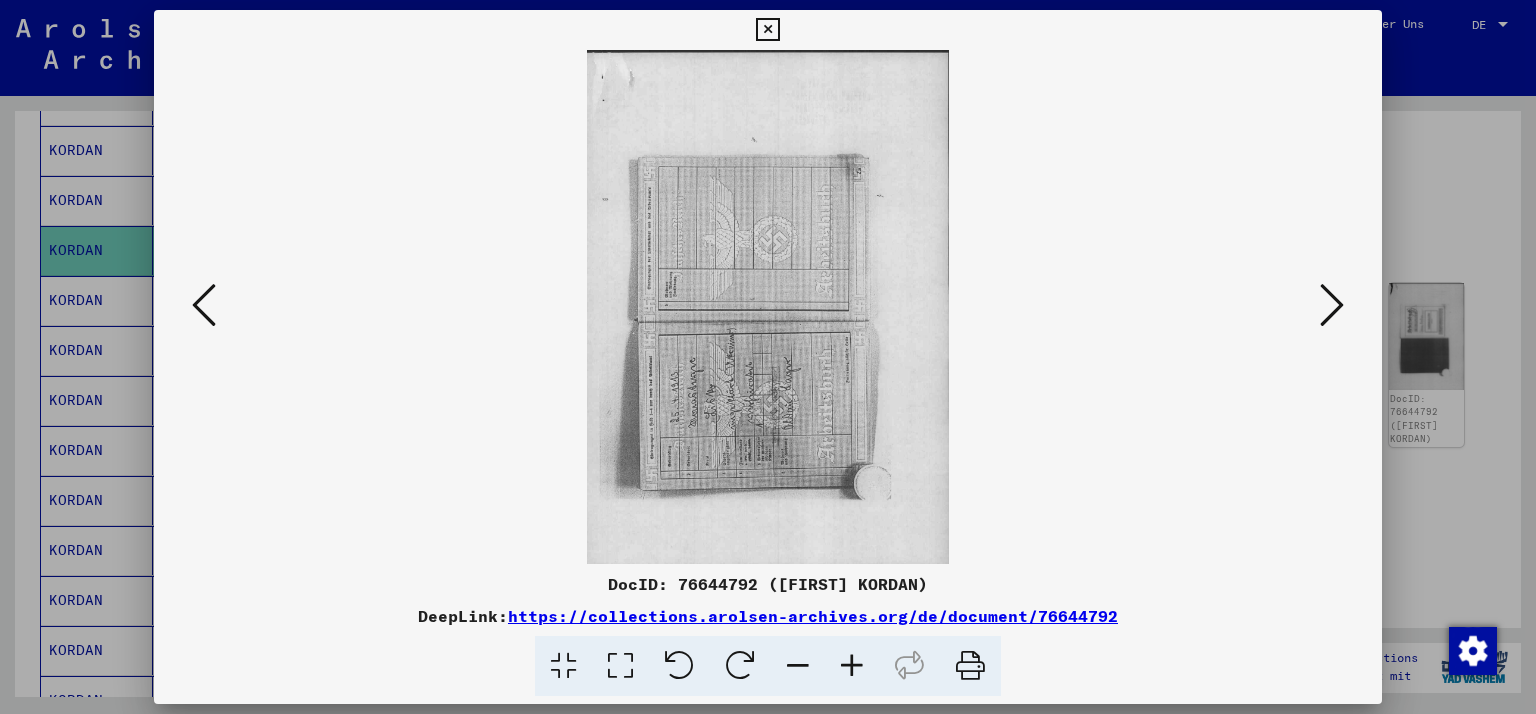 click at bounding box center [1332, 305] 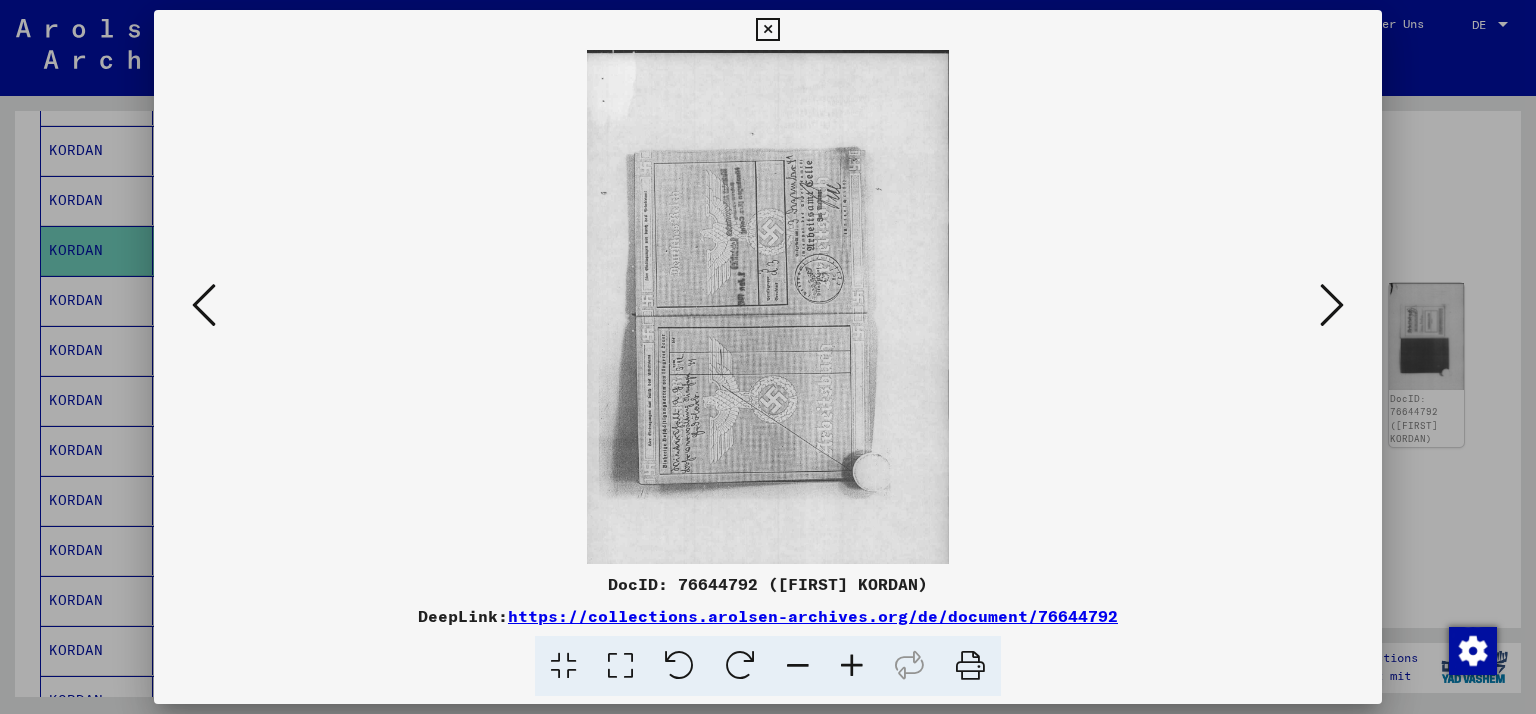 click at bounding box center (1332, 305) 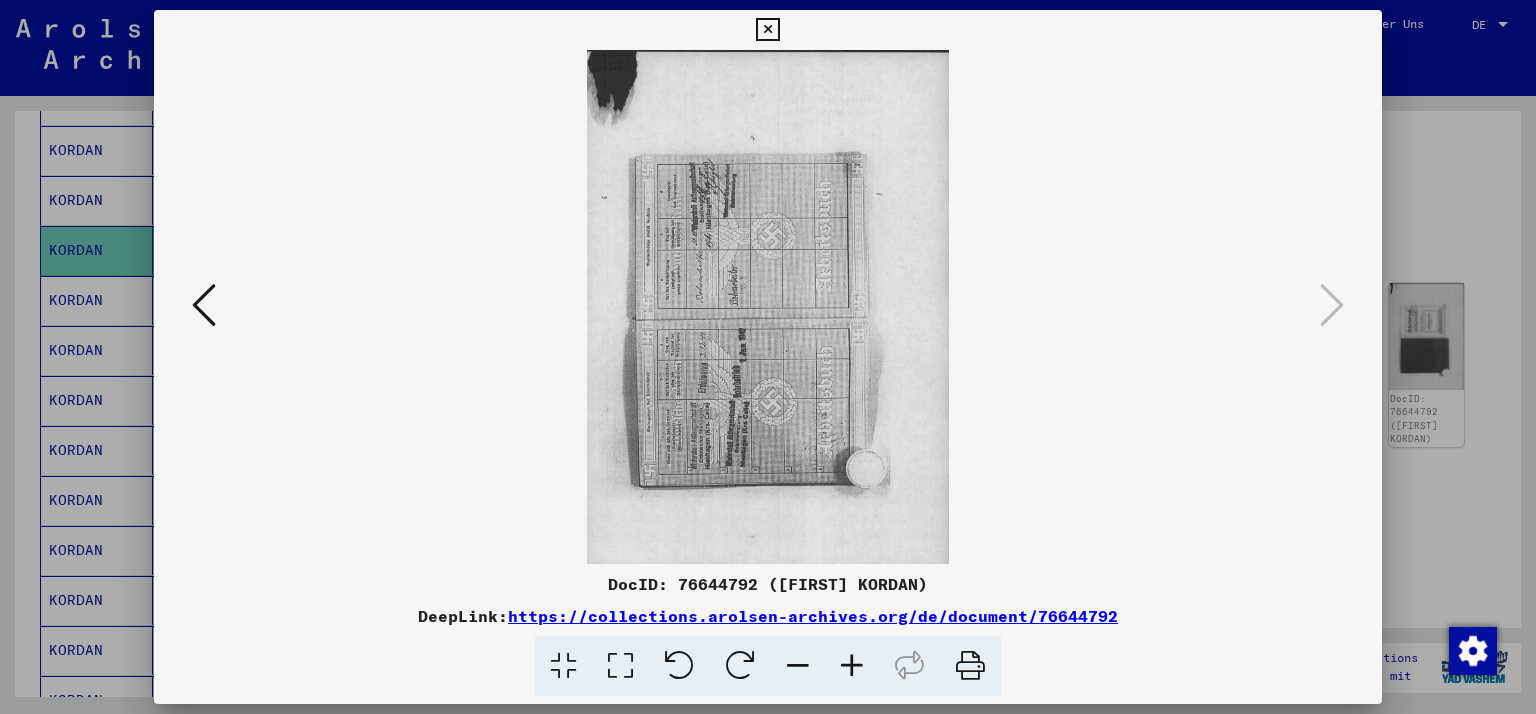 click at bounding box center [767, 30] 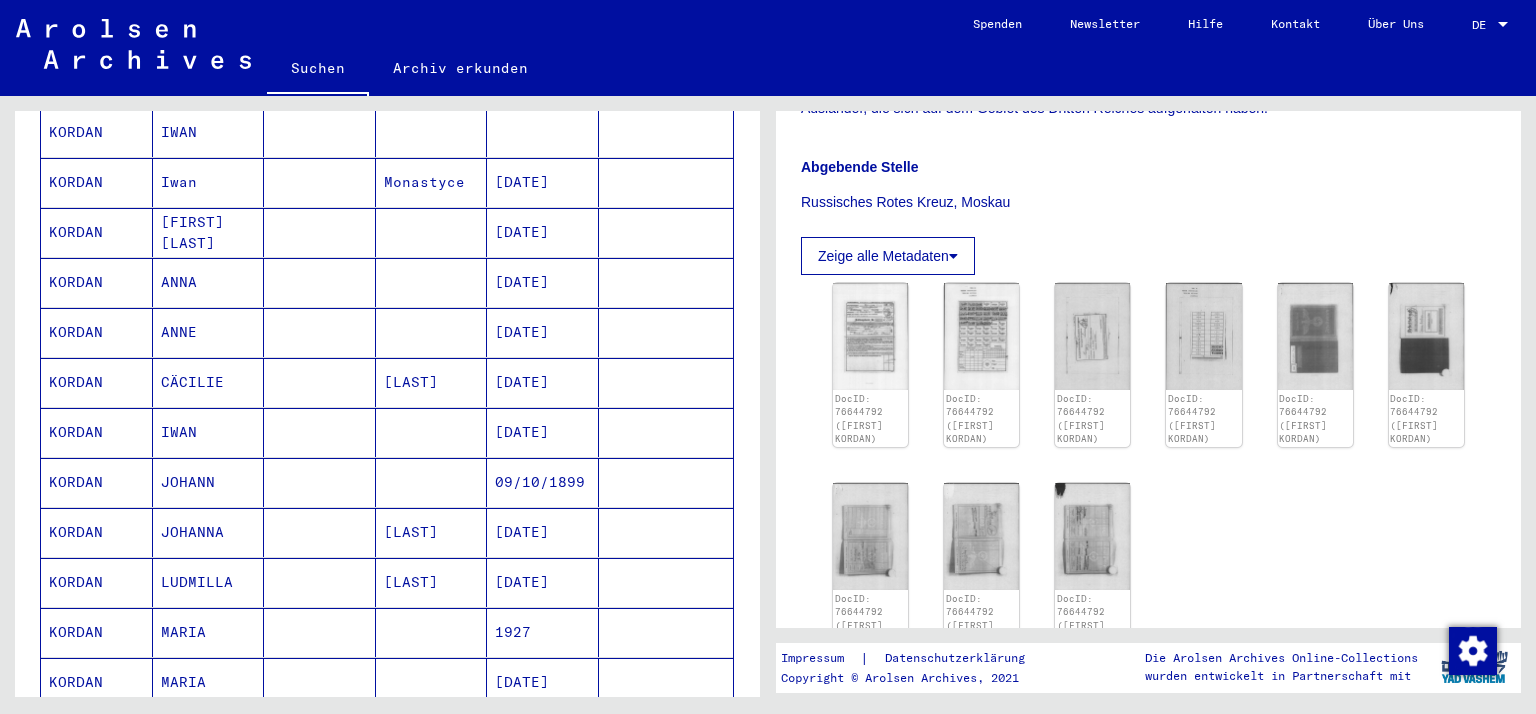scroll, scrollTop: 700, scrollLeft: 0, axis: vertical 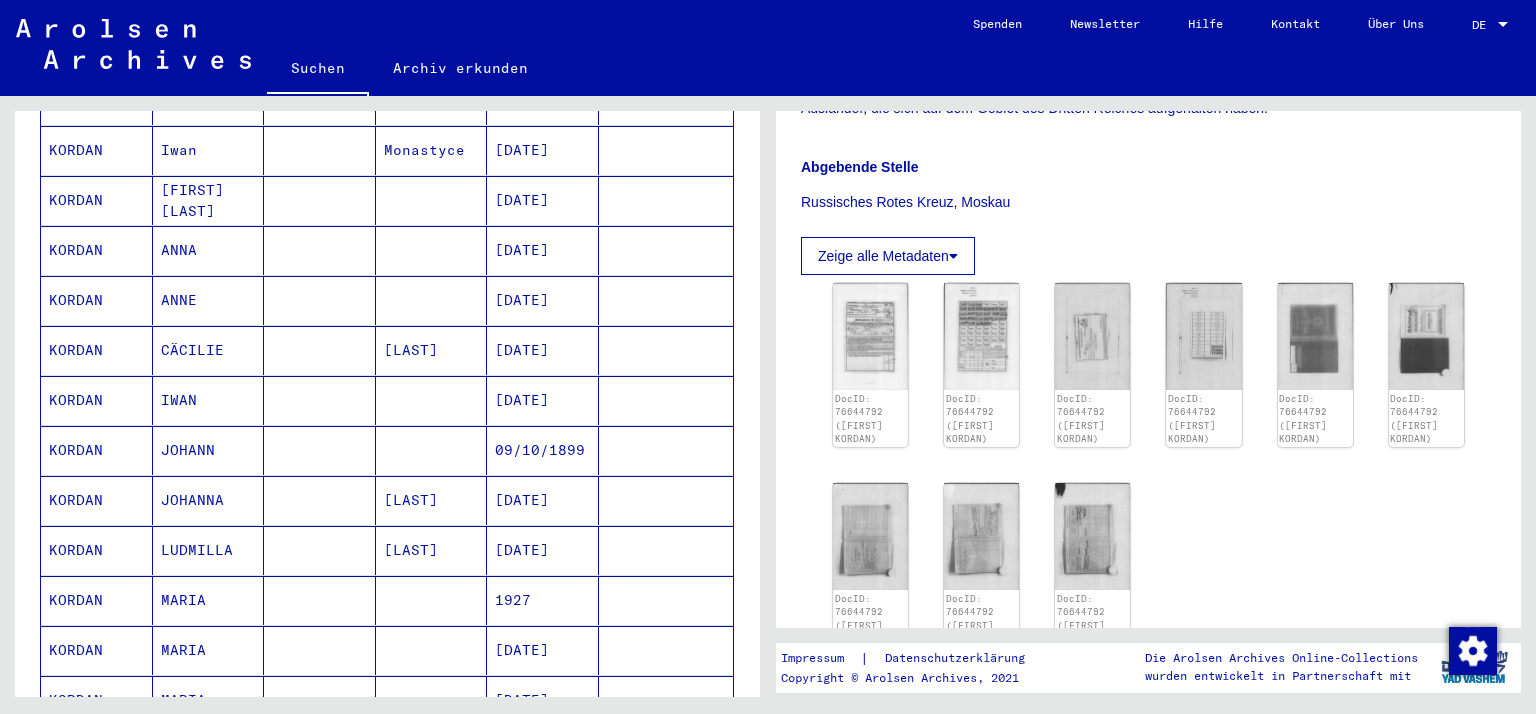 click on "09/10/1899" at bounding box center (543, 500) 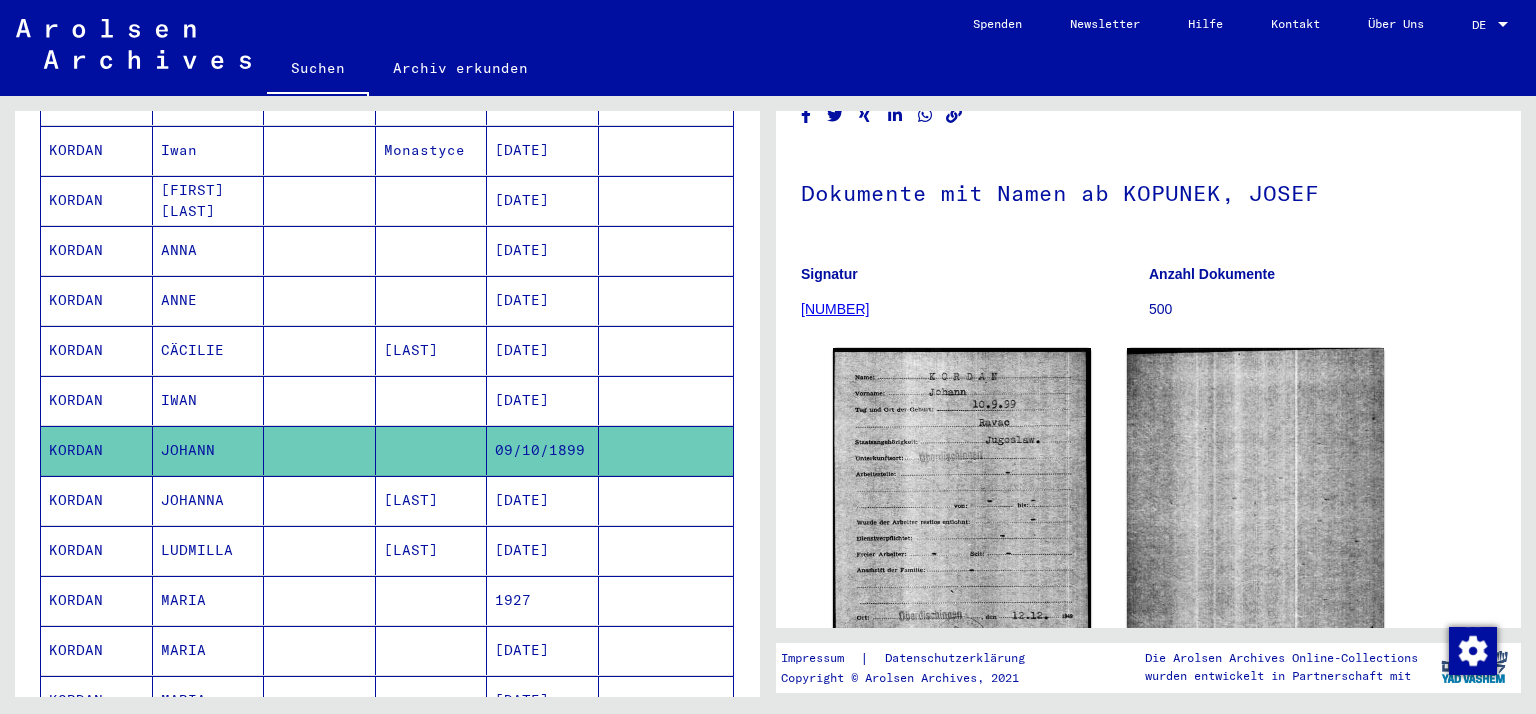 scroll, scrollTop: 300, scrollLeft: 0, axis: vertical 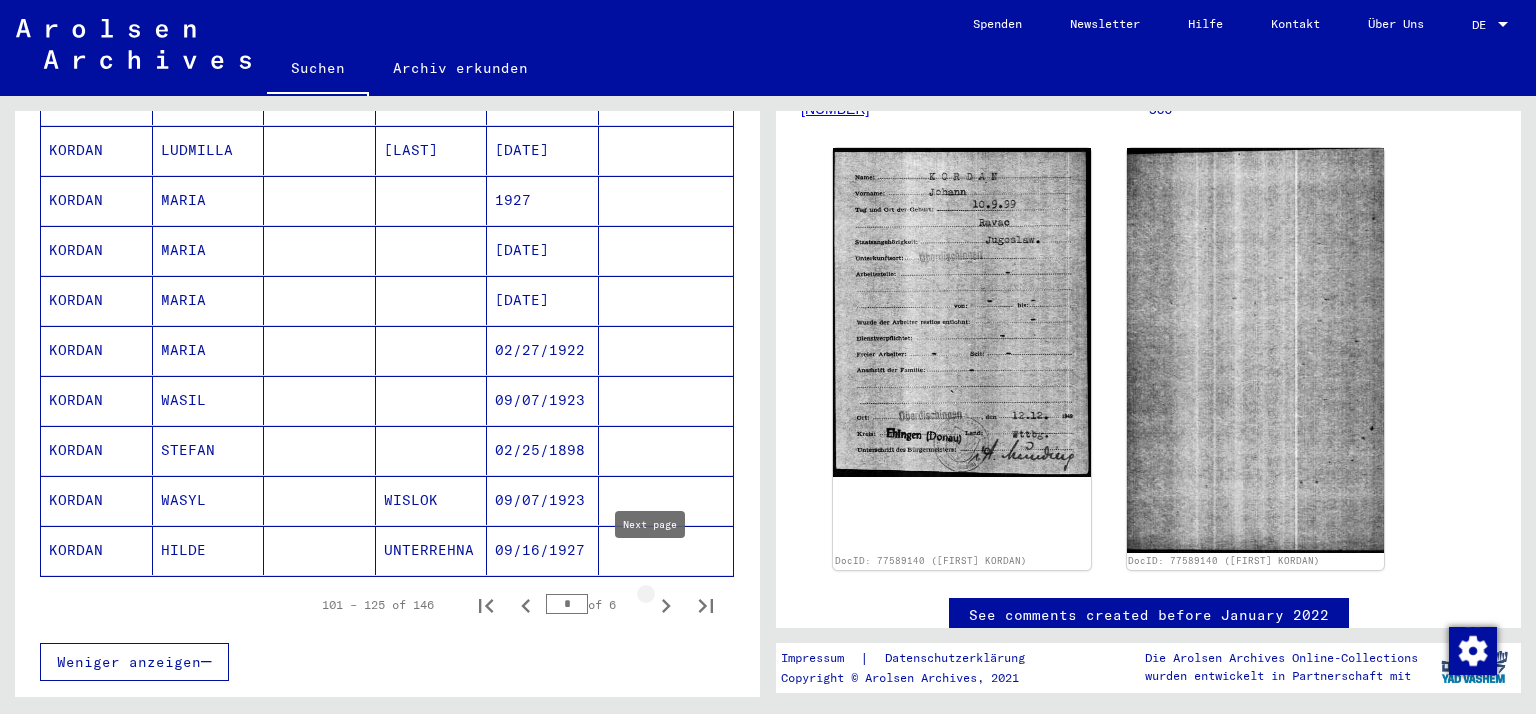 click 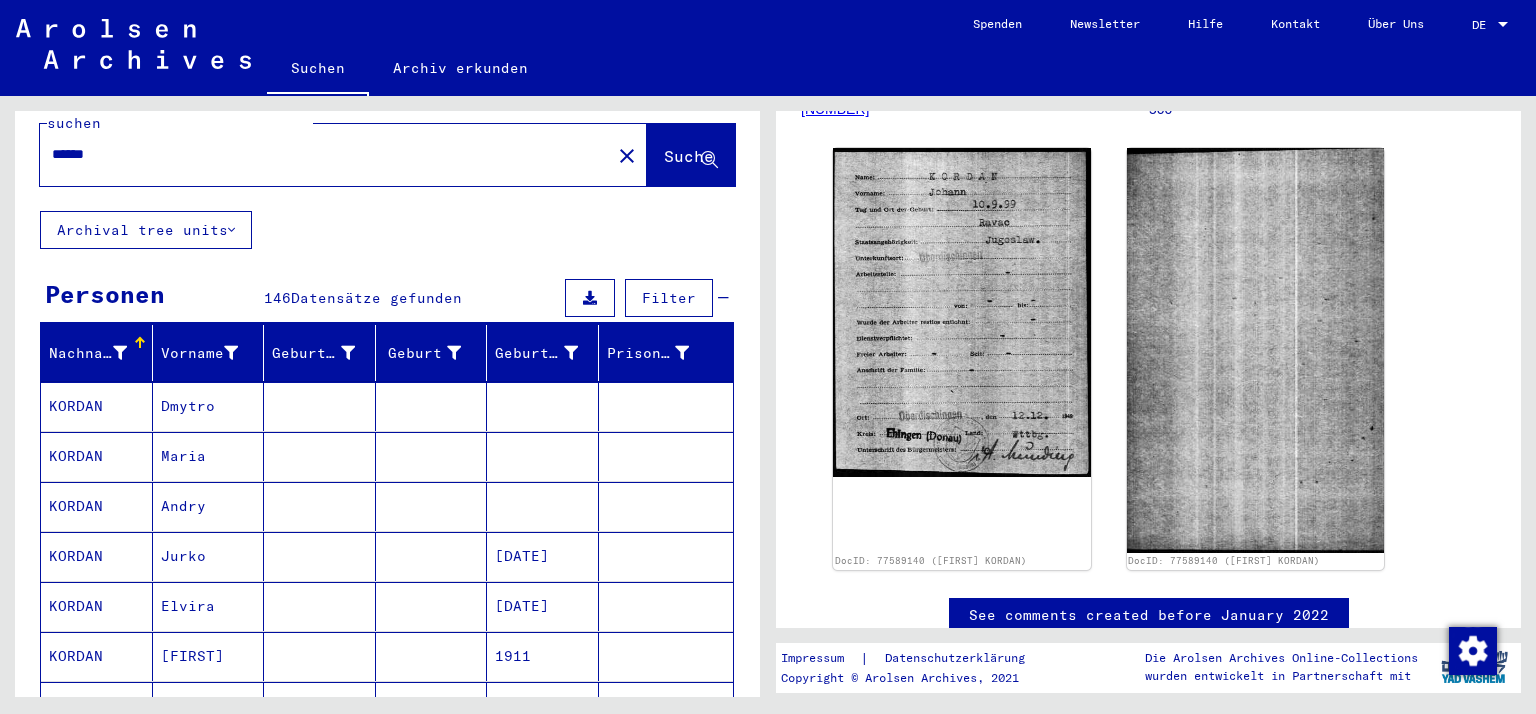 scroll, scrollTop: 0, scrollLeft: 0, axis: both 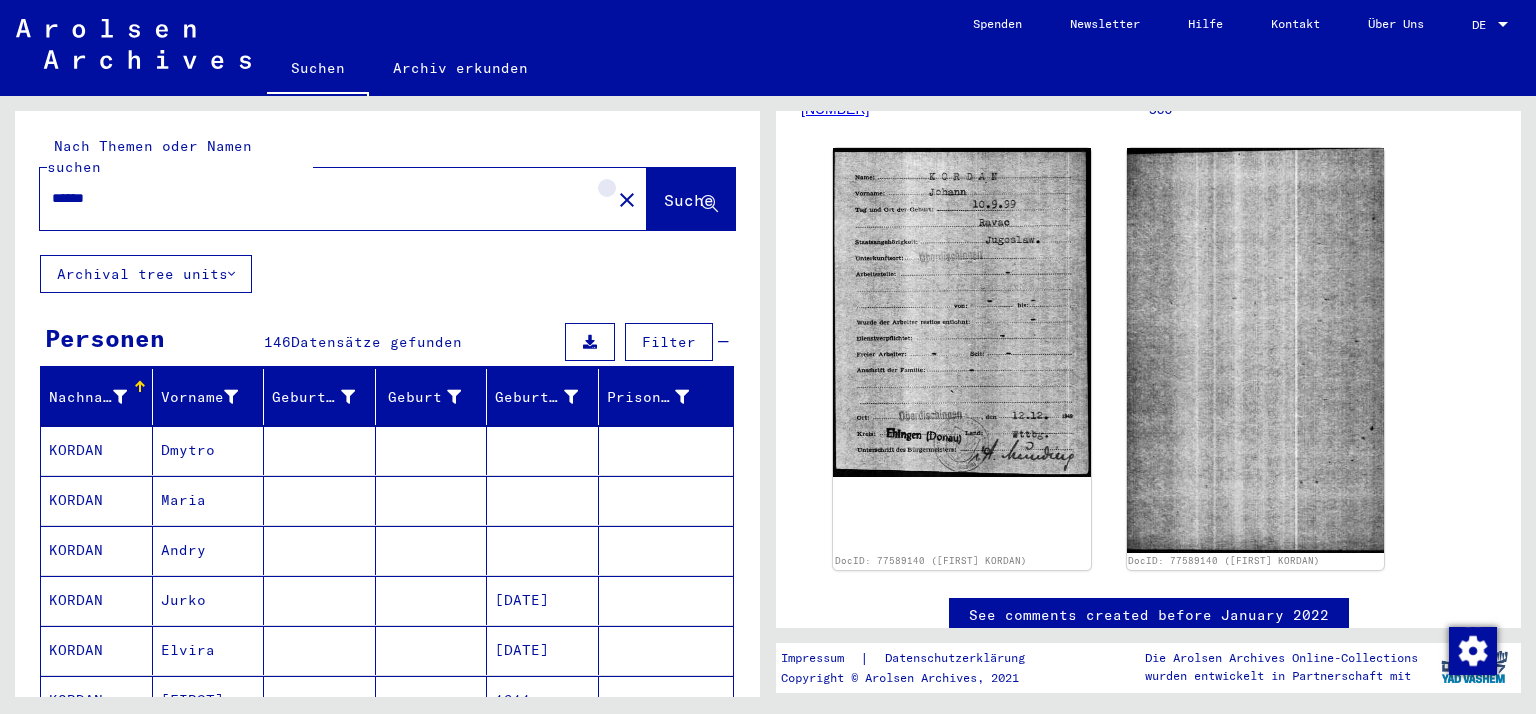 click on "close" 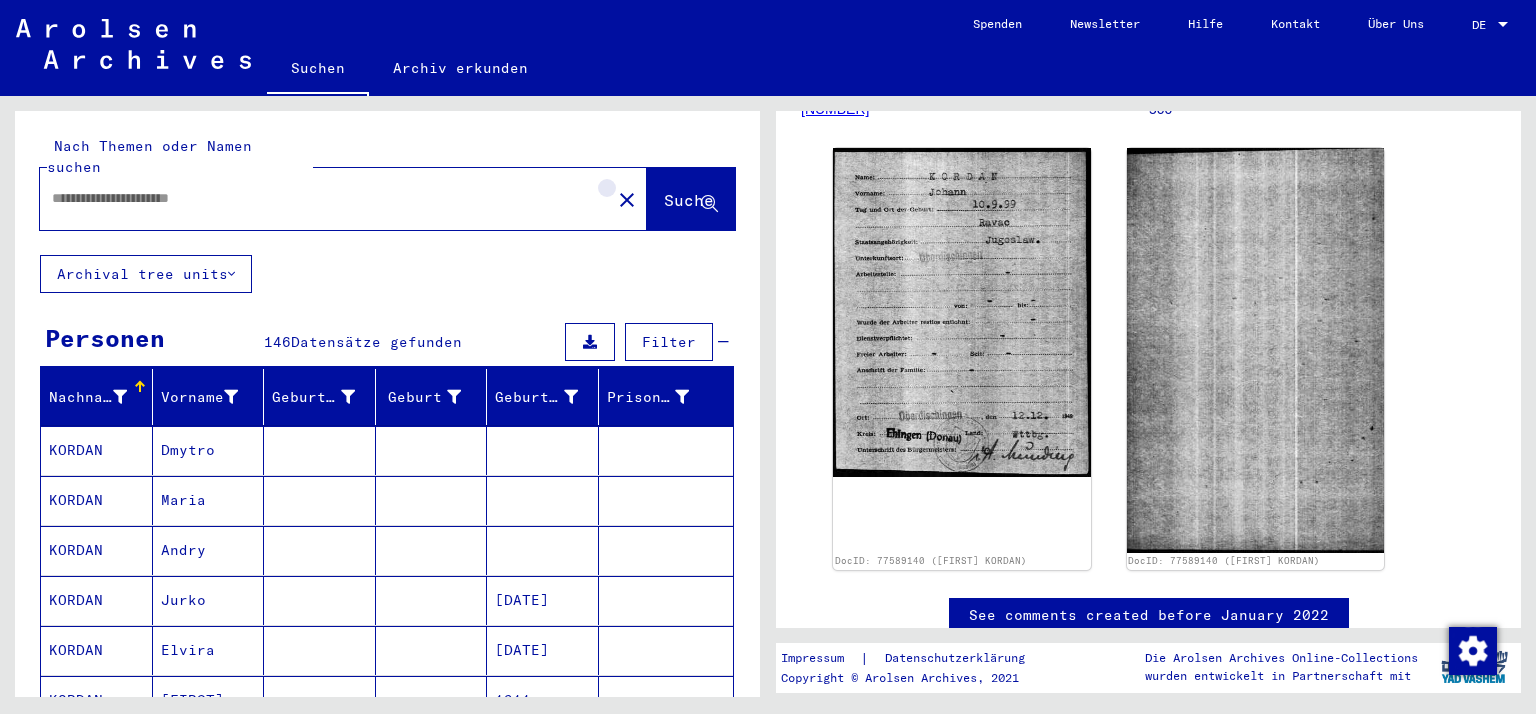 scroll, scrollTop: 0, scrollLeft: 0, axis: both 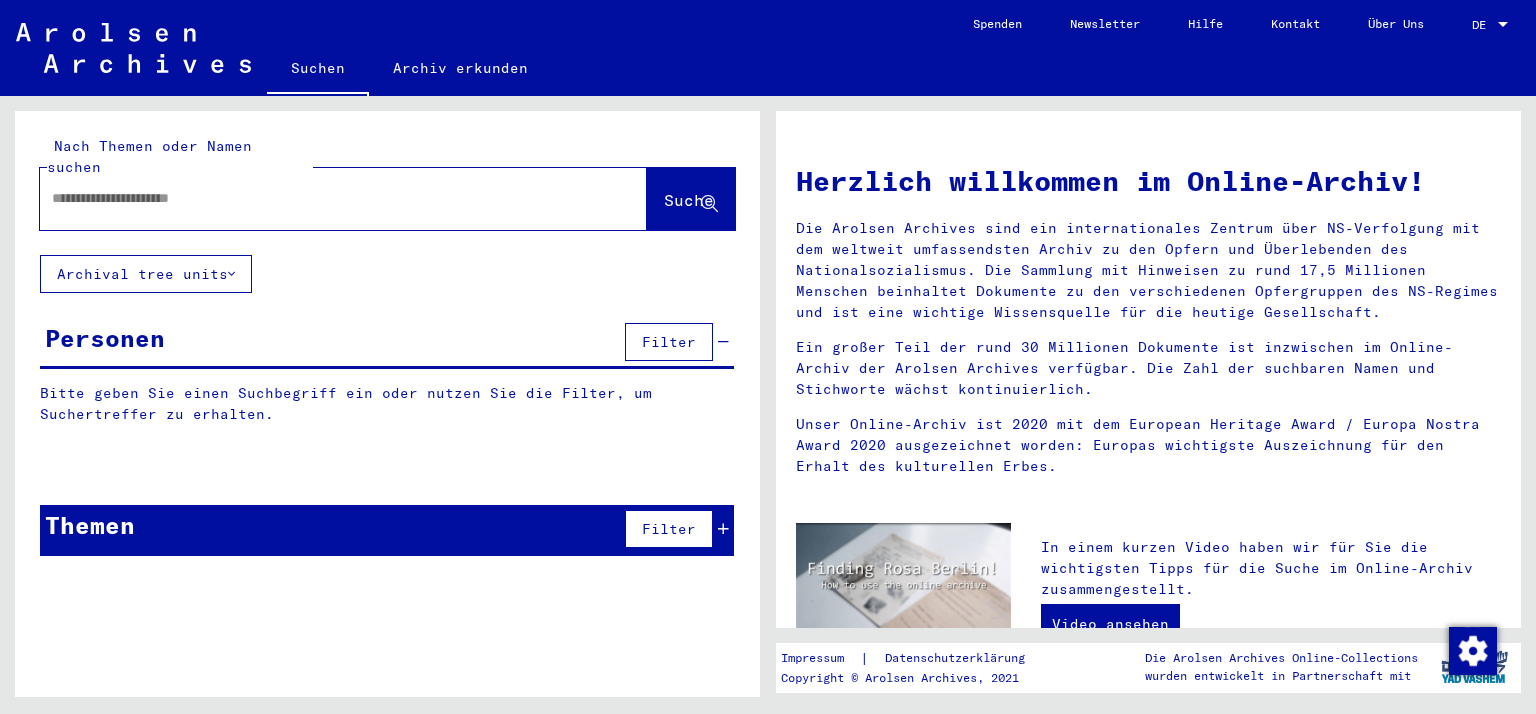 click at bounding box center [319, 198] 